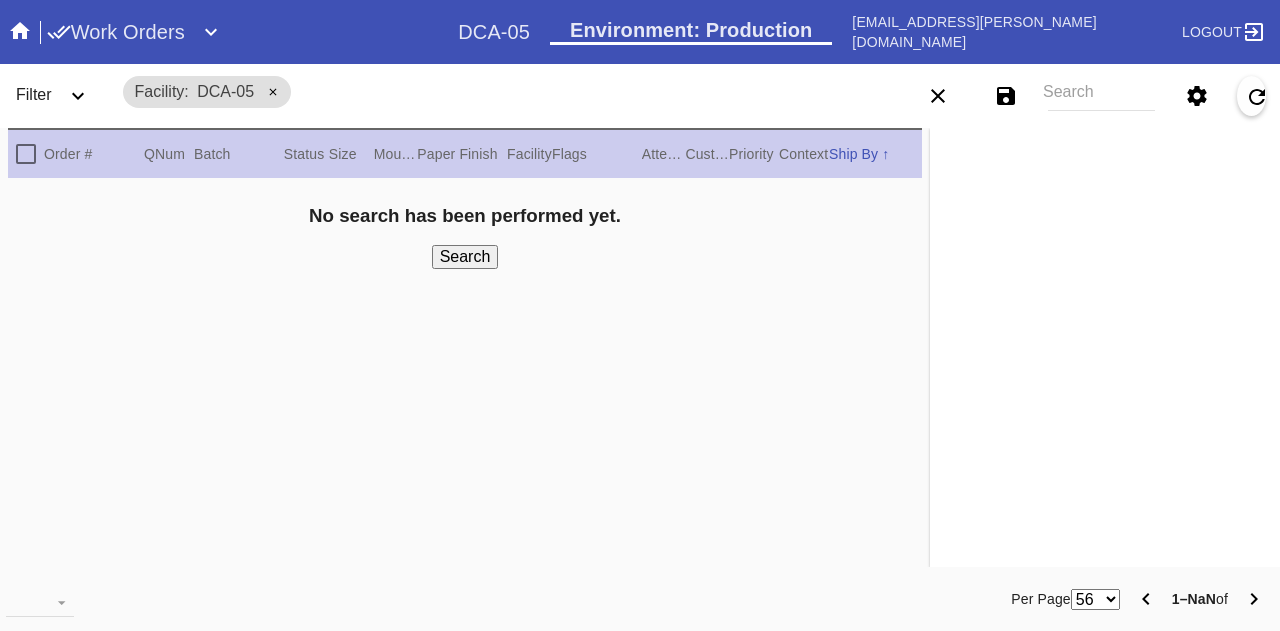 scroll, scrollTop: 0, scrollLeft: 0, axis: both 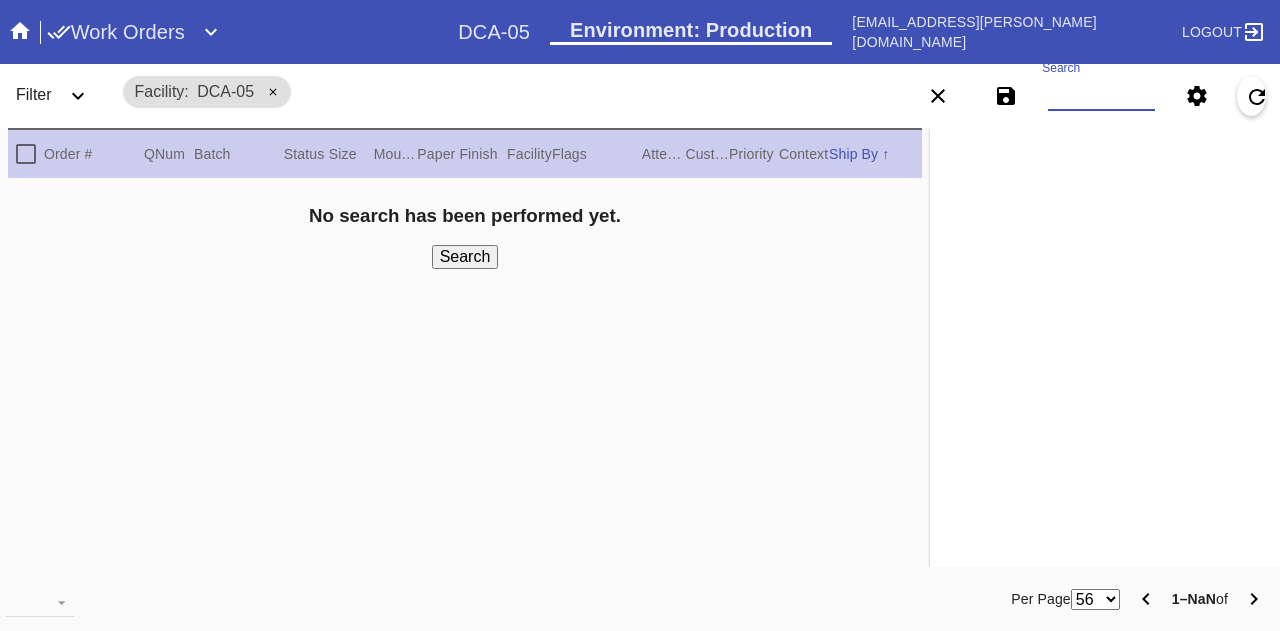click on "Search" at bounding box center (1101, 96) 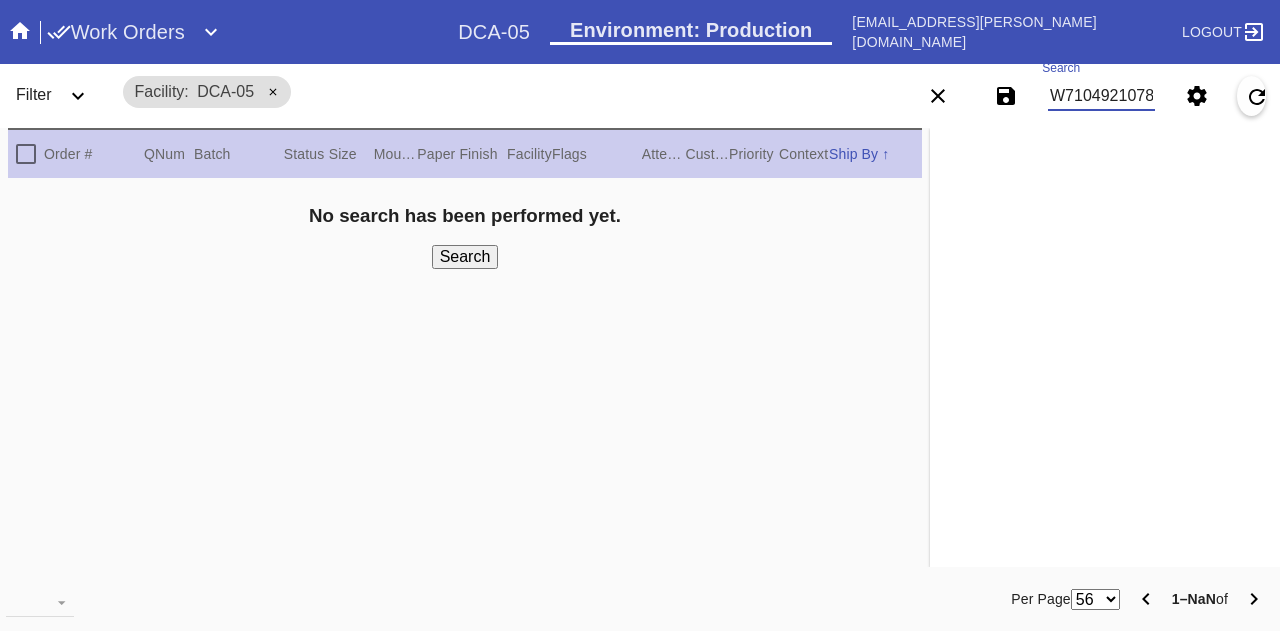 type on "W710492107842381" 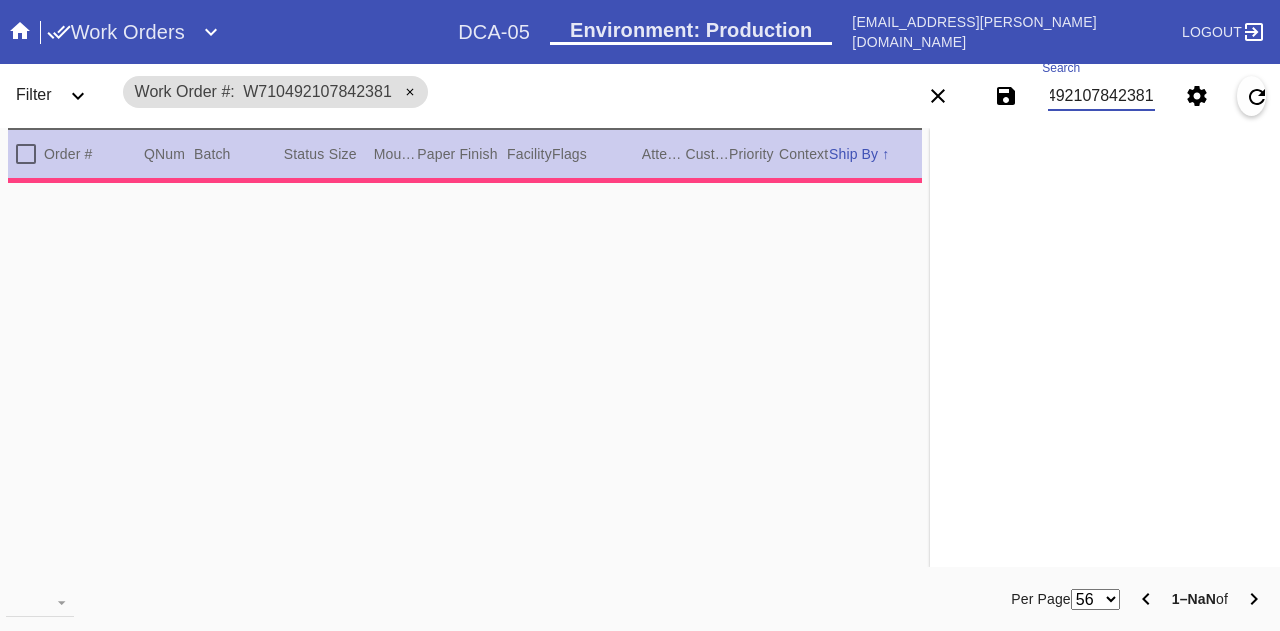 type on "2.0" 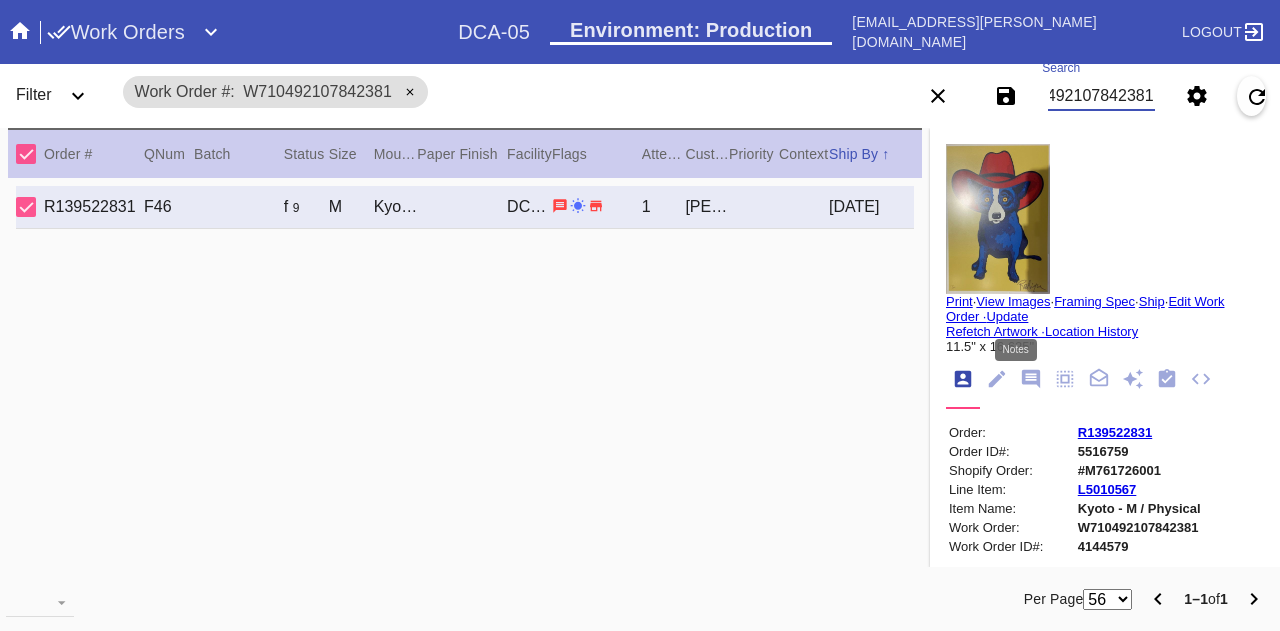 click 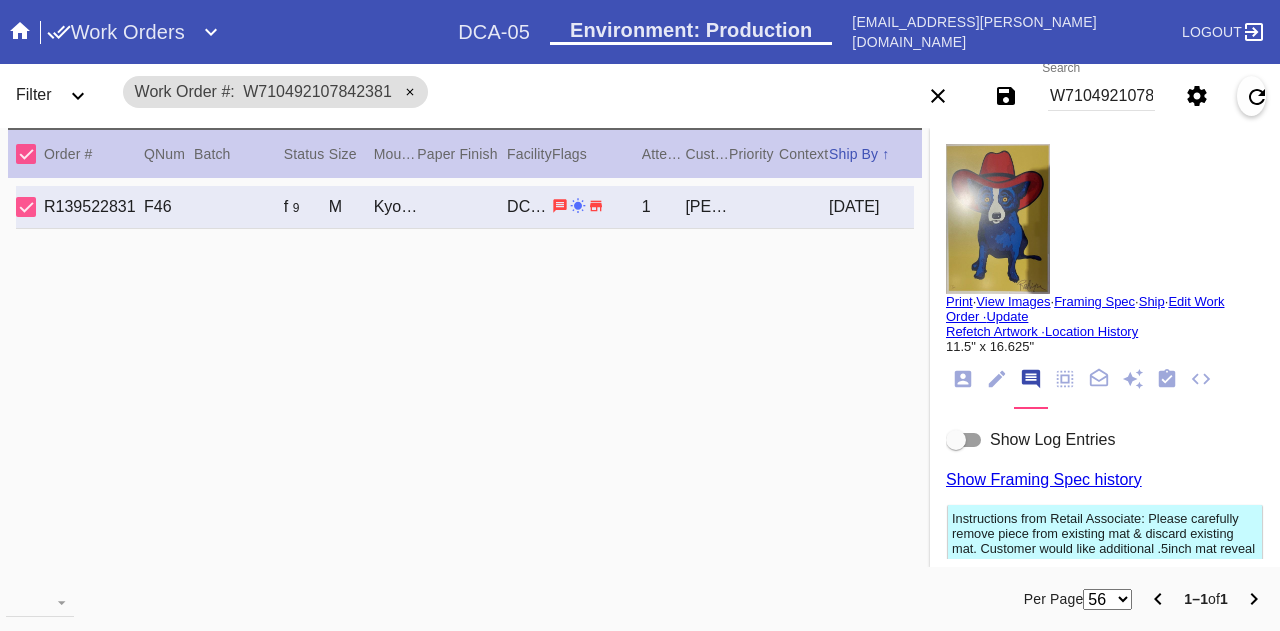 scroll, scrollTop: 122, scrollLeft: 0, axis: vertical 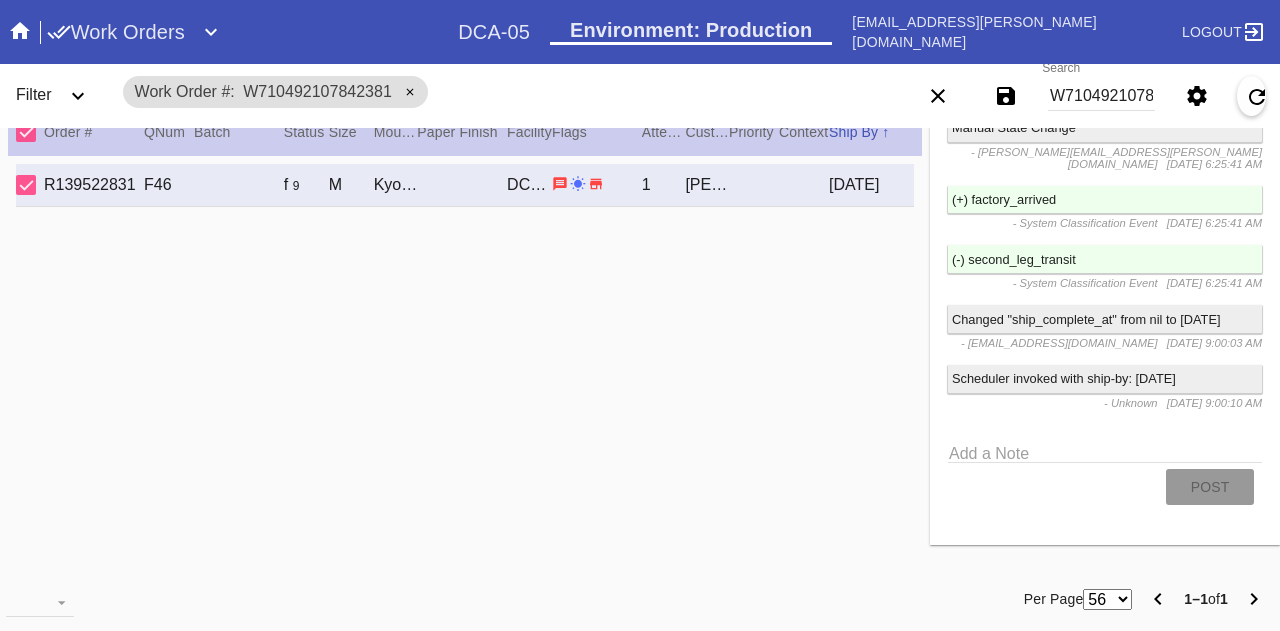 click on "W710492107842381" at bounding box center [1101, 96] 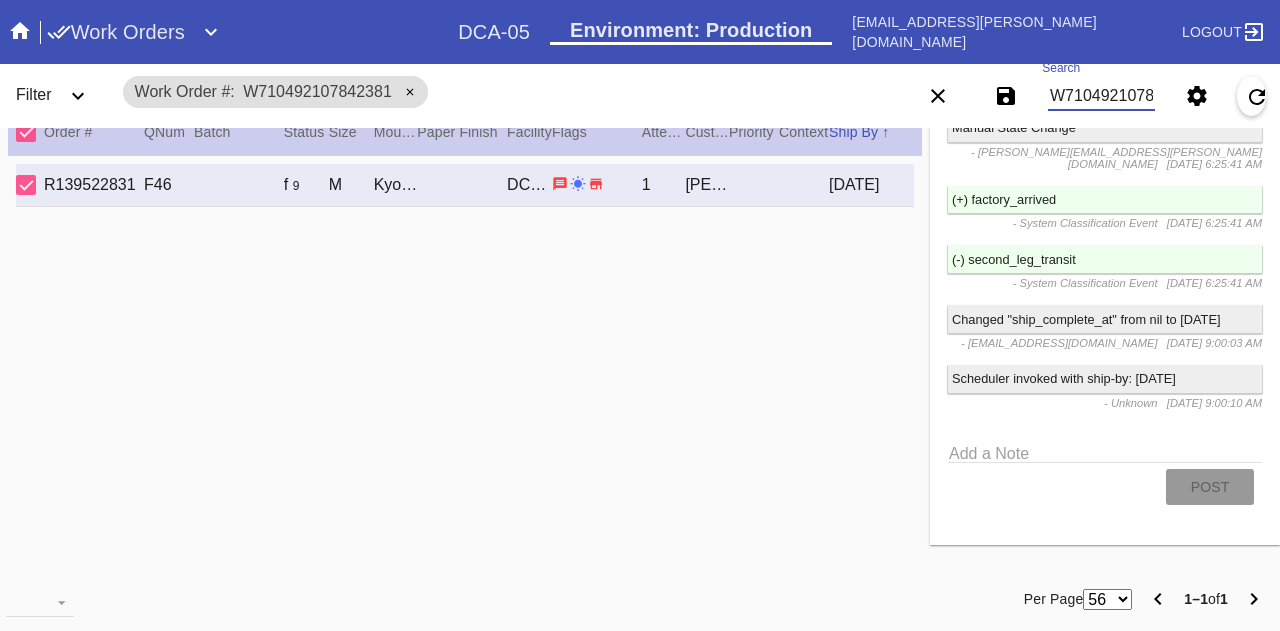 click on "W710492107842381" at bounding box center [1101, 96] 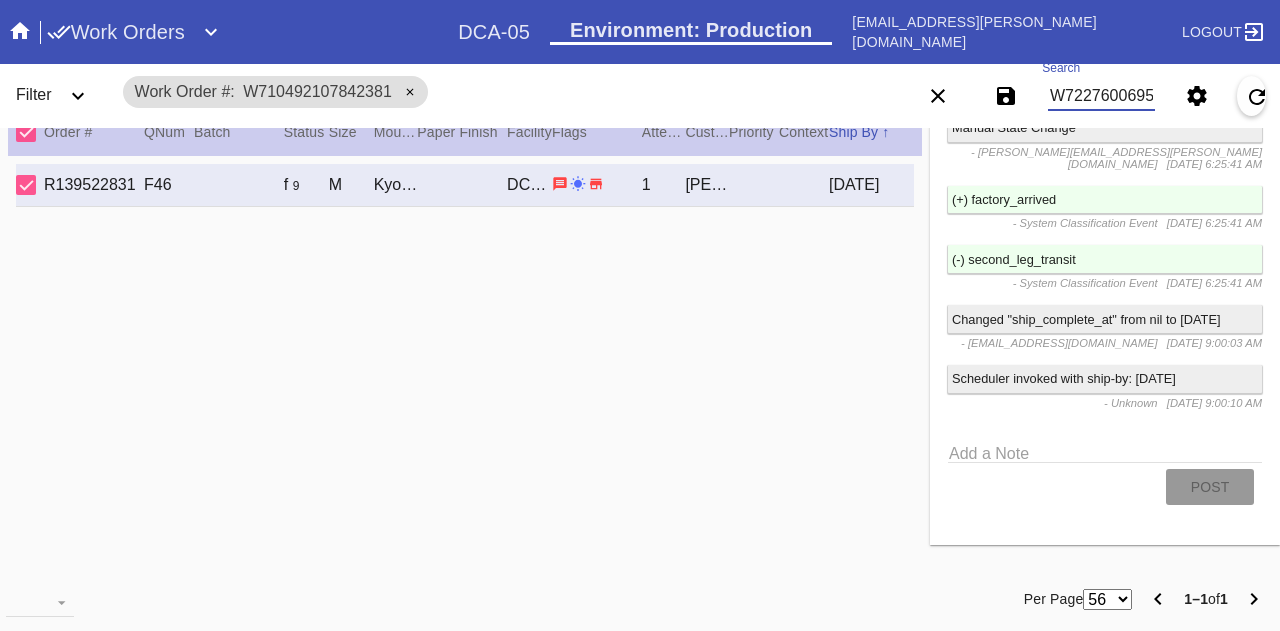 type on "W722760069552315" 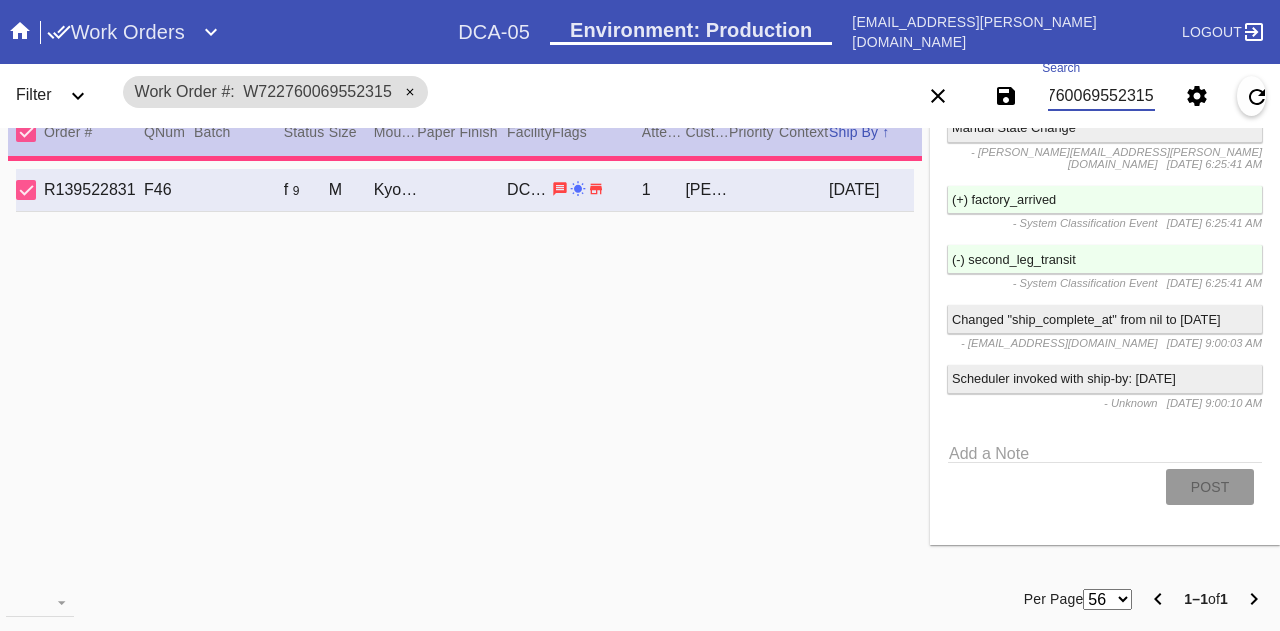 scroll, scrollTop: 1338, scrollLeft: 0, axis: vertical 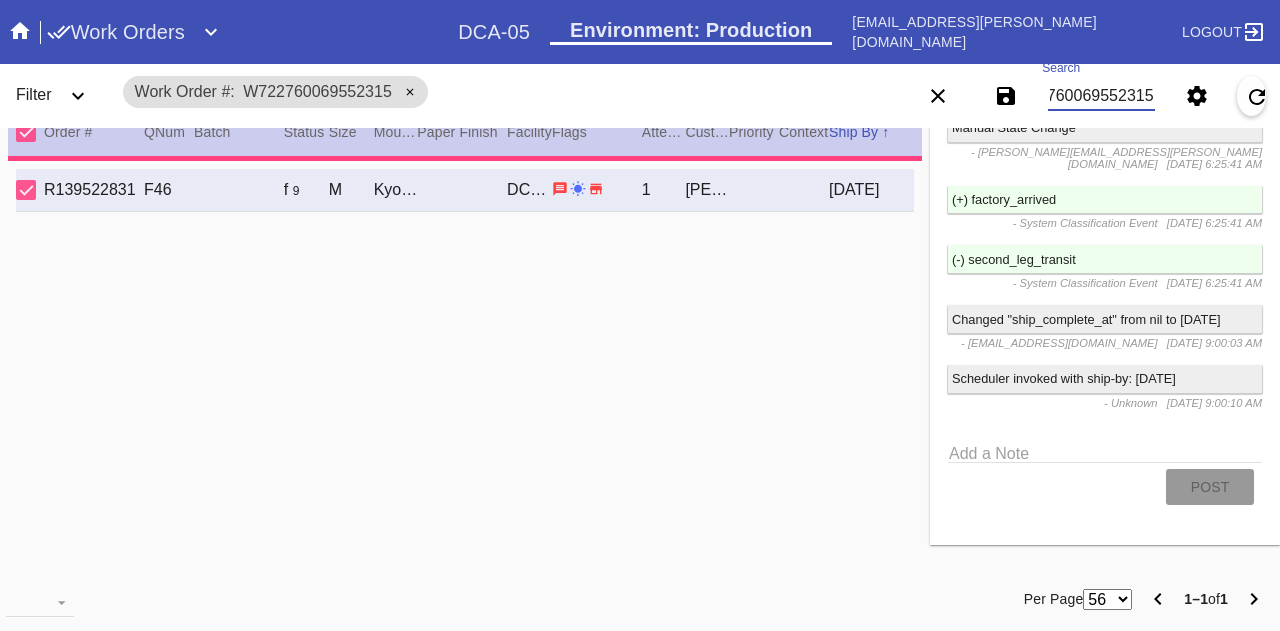 type on "2.5" 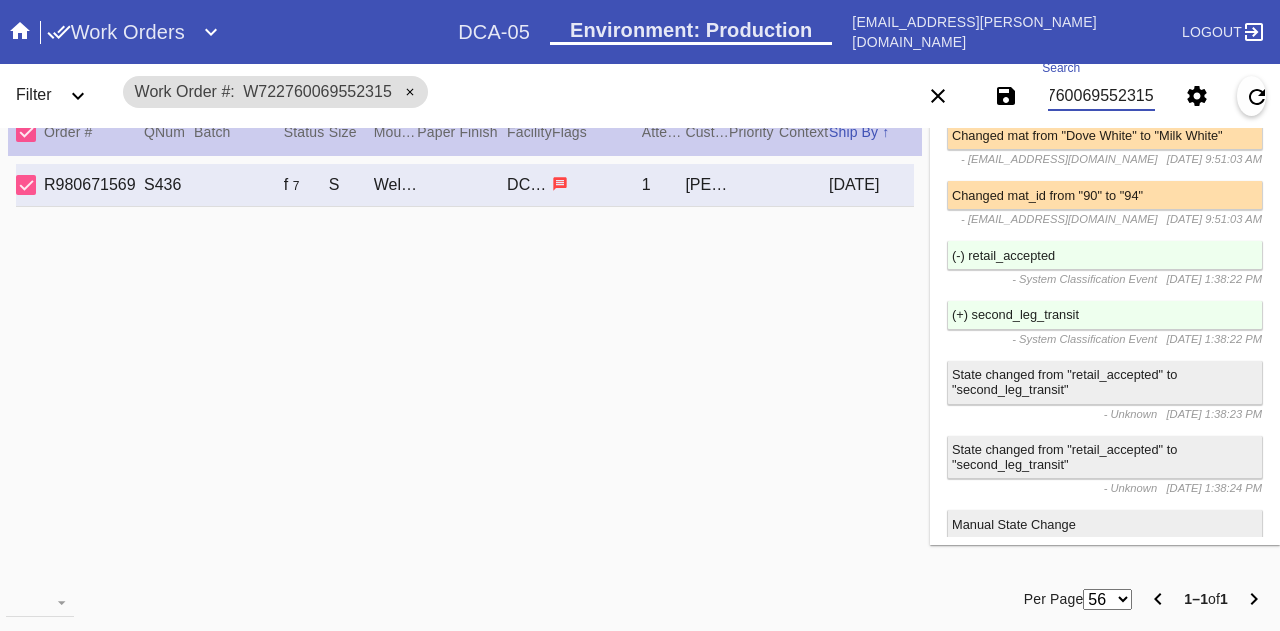 scroll, scrollTop: 1738, scrollLeft: 0, axis: vertical 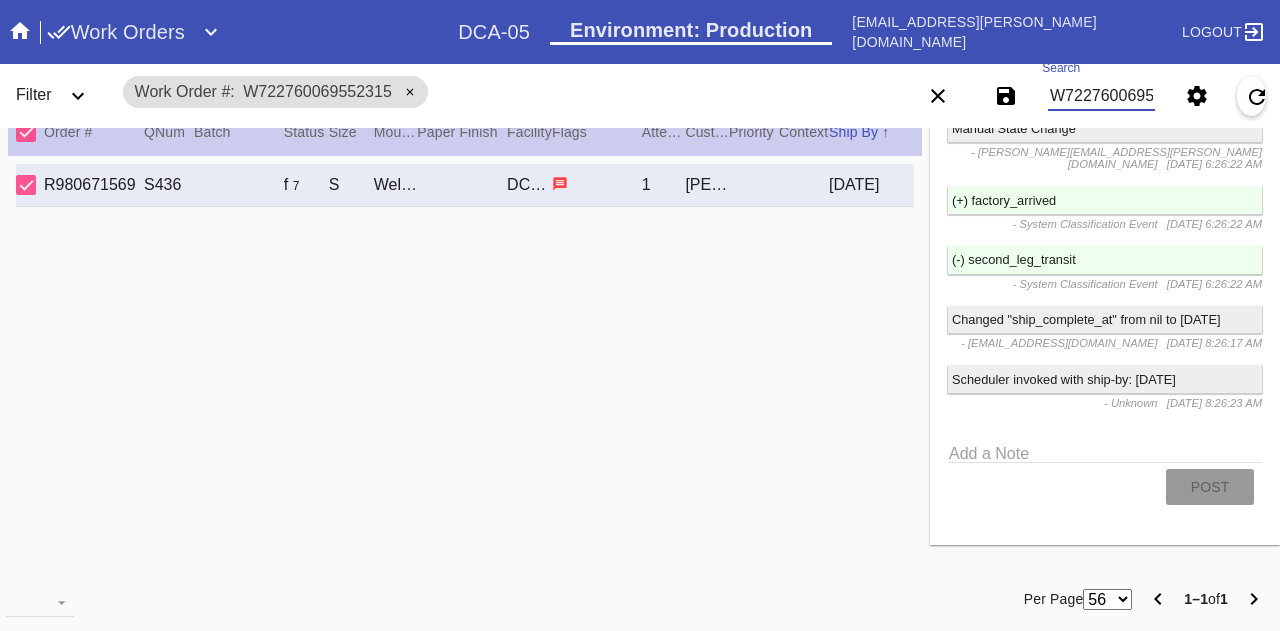 click on "W722760069552315" at bounding box center (1101, 96) 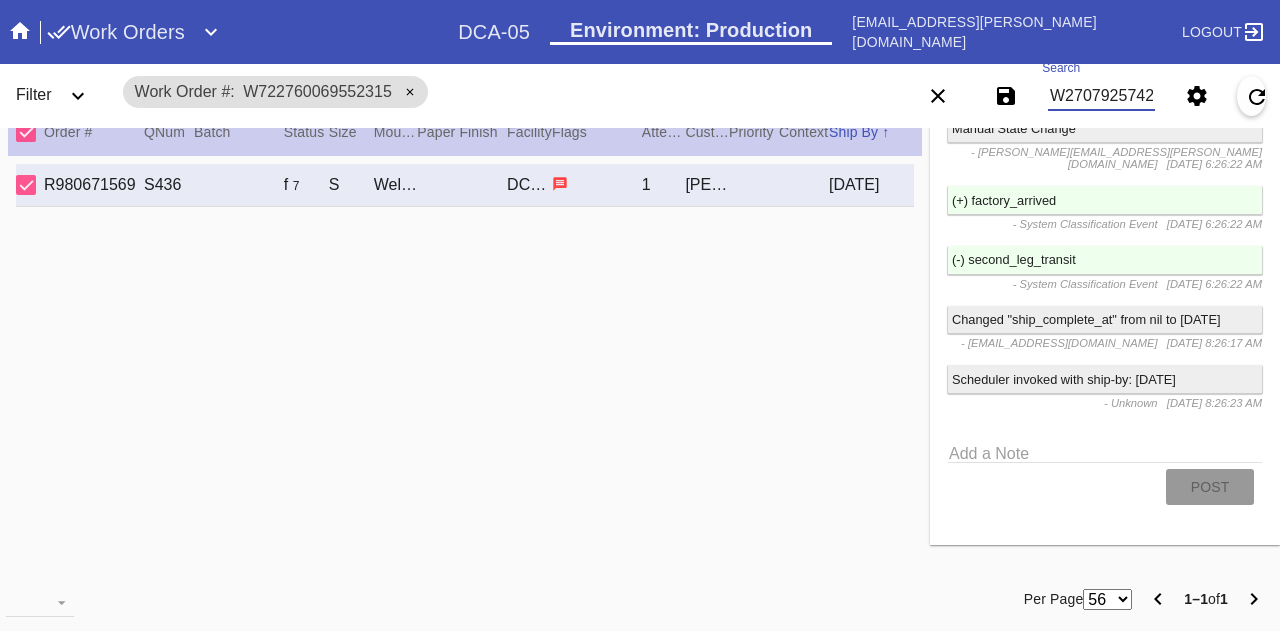 type on "W270792574283727" 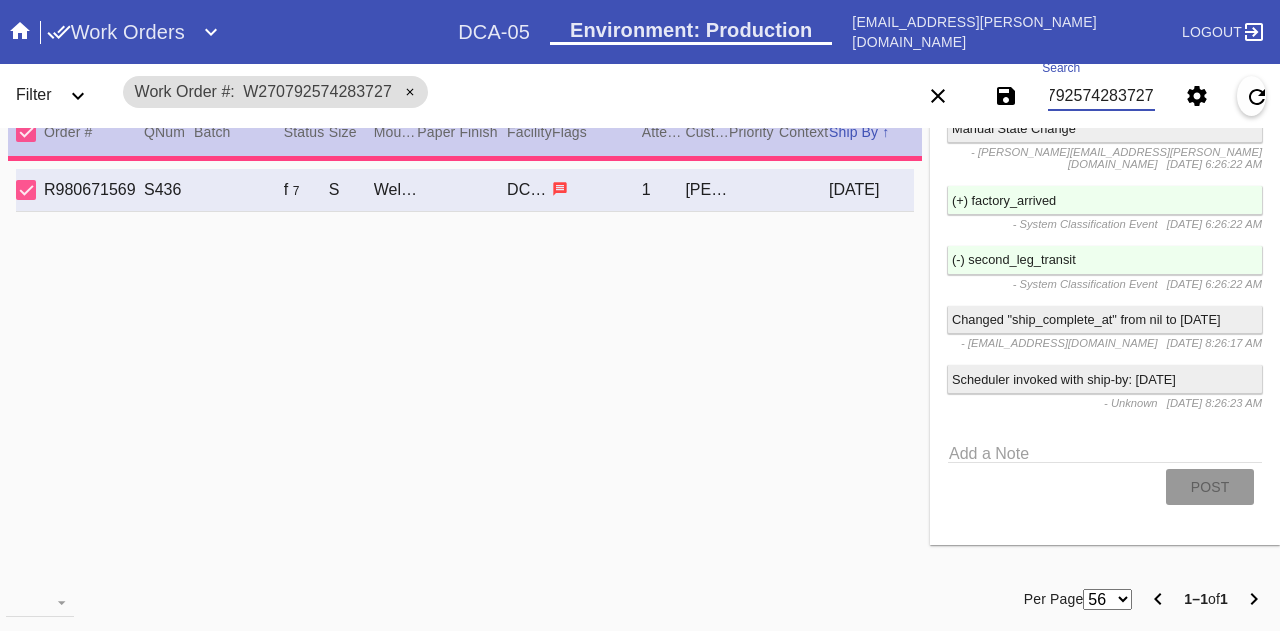 scroll, scrollTop: 1738, scrollLeft: 0, axis: vertical 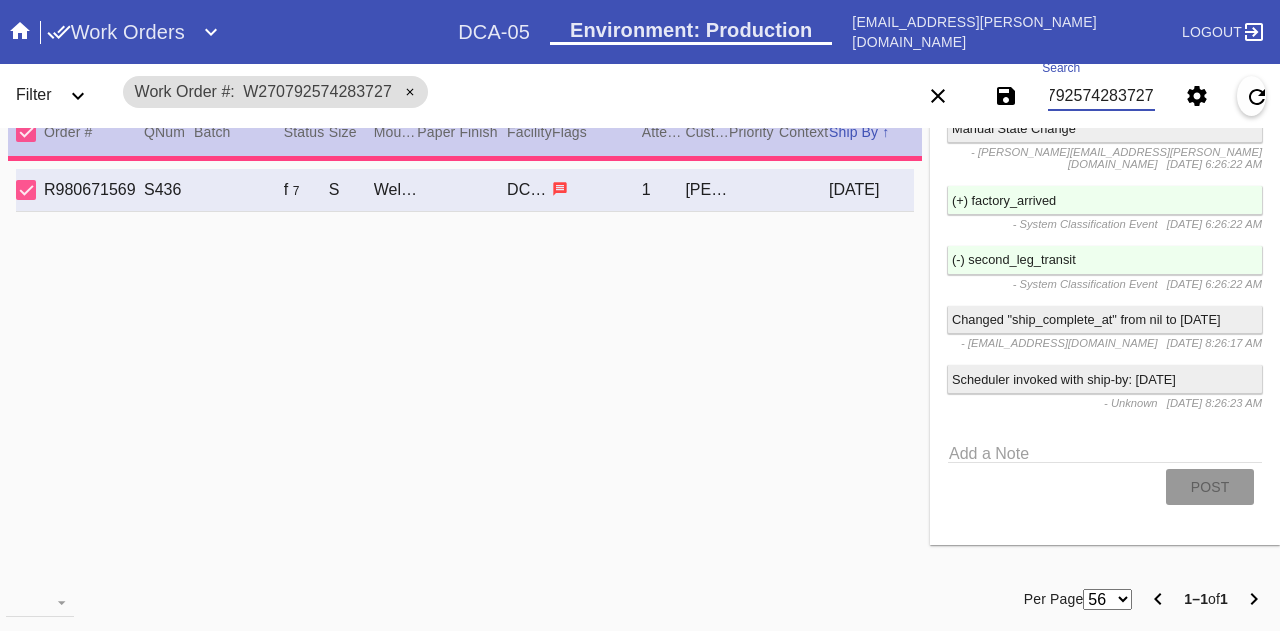type on "1.5" 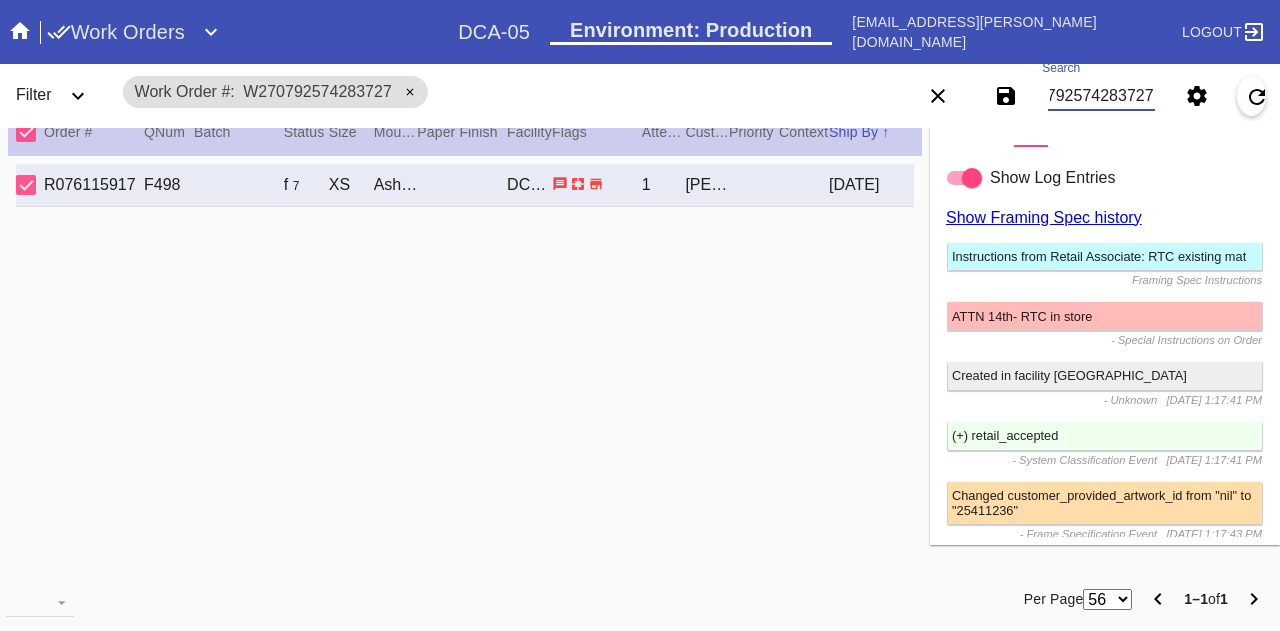 scroll, scrollTop: 1419, scrollLeft: 0, axis: vertical 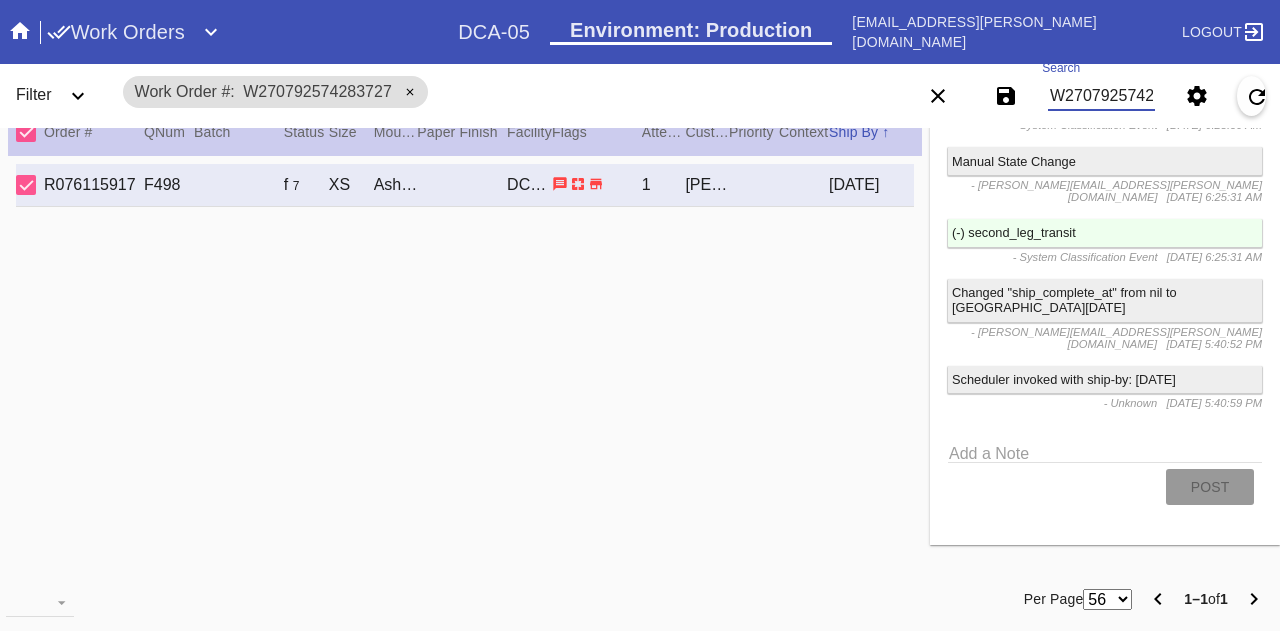 click on "W270792574283727" at bounding box center (1101, 96) 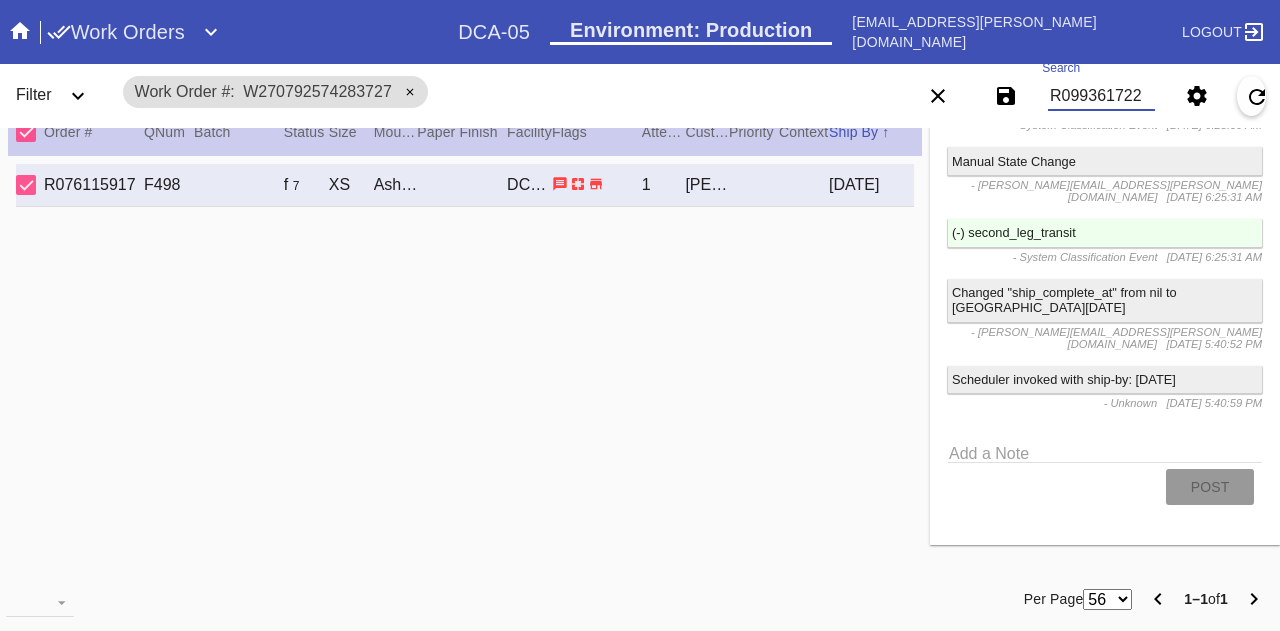 type on "R099361722" 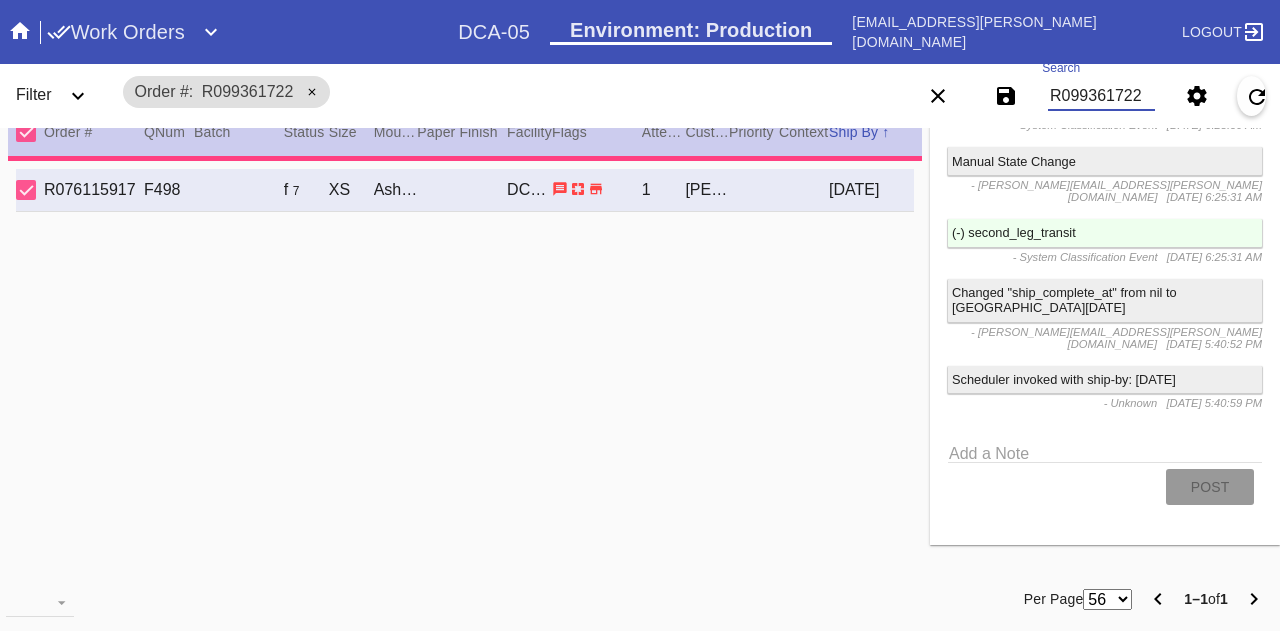 type 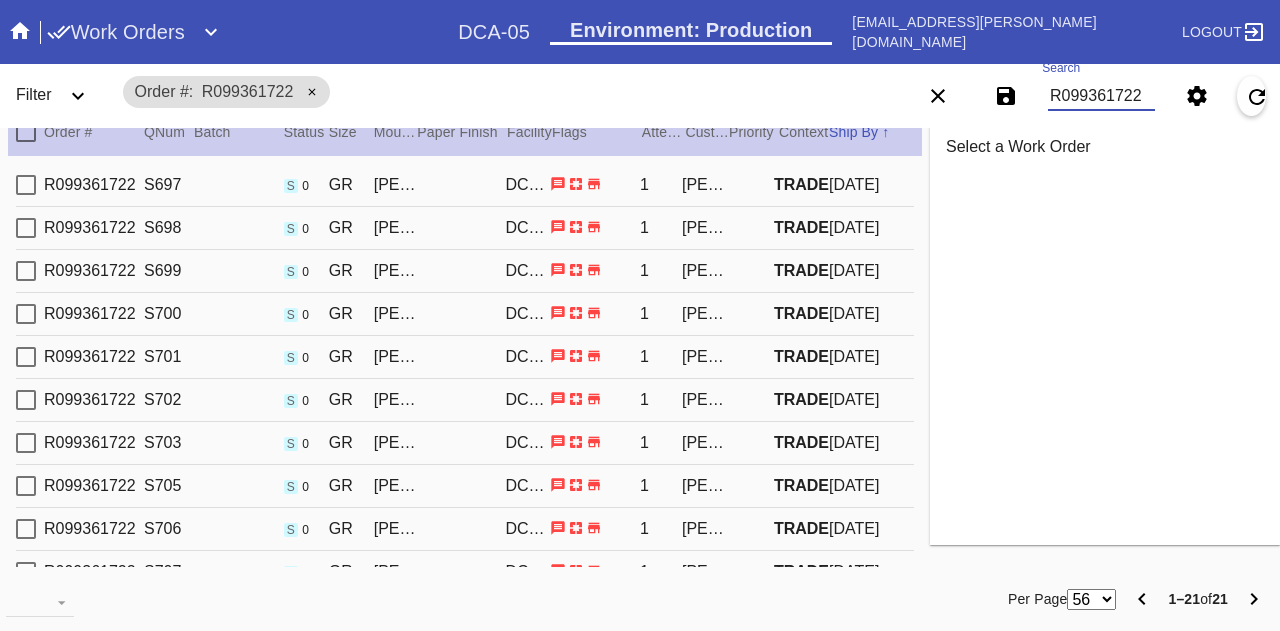 scroll, scrollTop: 0, scrollLeft: 0, axis: both 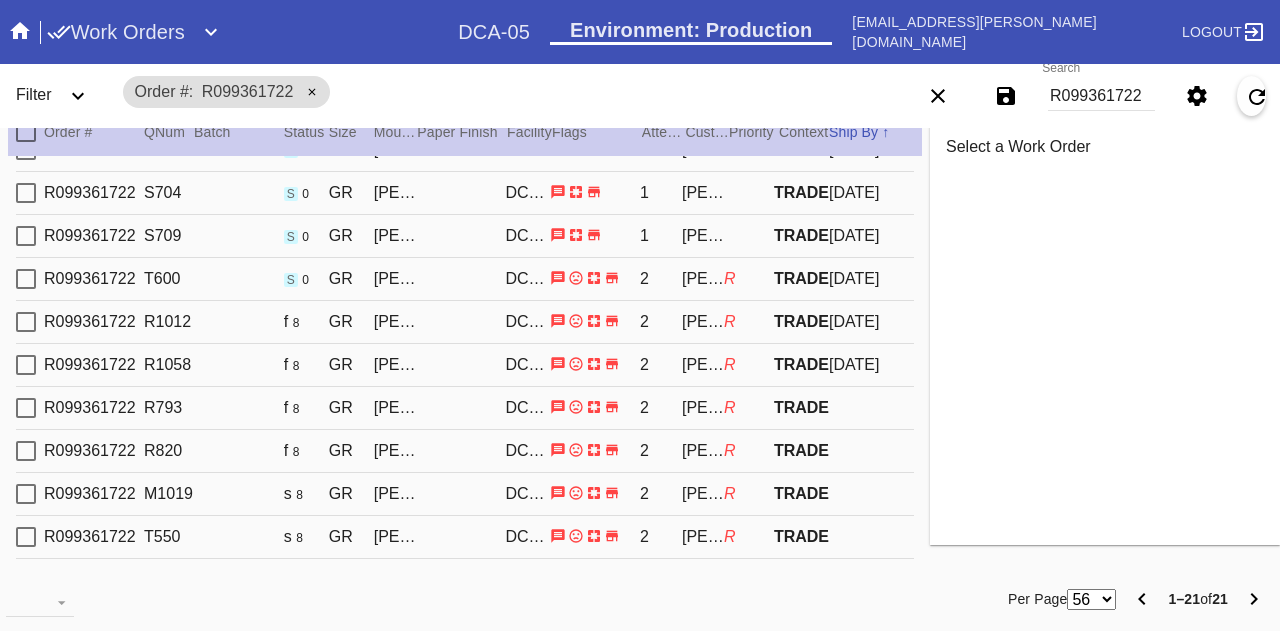 click on "R099361722 R793 f   8 [PERSON_NAME] Slim (Medium) / Float Mounting (+$25) DCA-05 2 [PERSON_NAME]
R
TRADE" at bounding box center [465, 408] 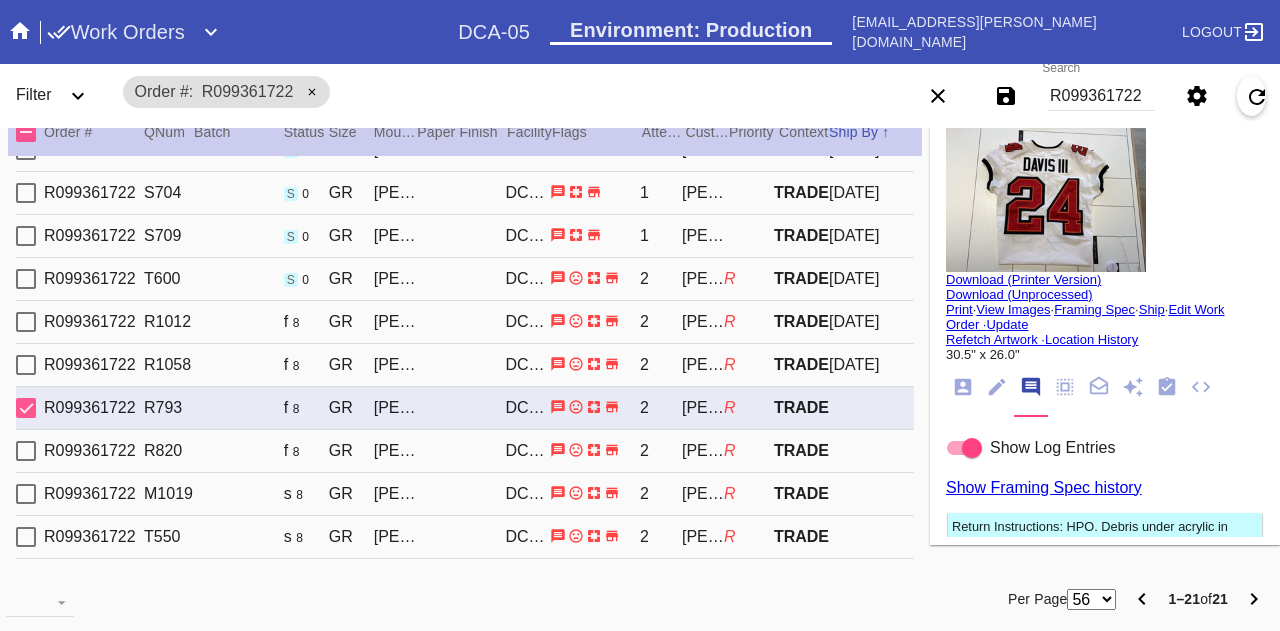 click on "[DATE]" at bounding box center [871, 322] 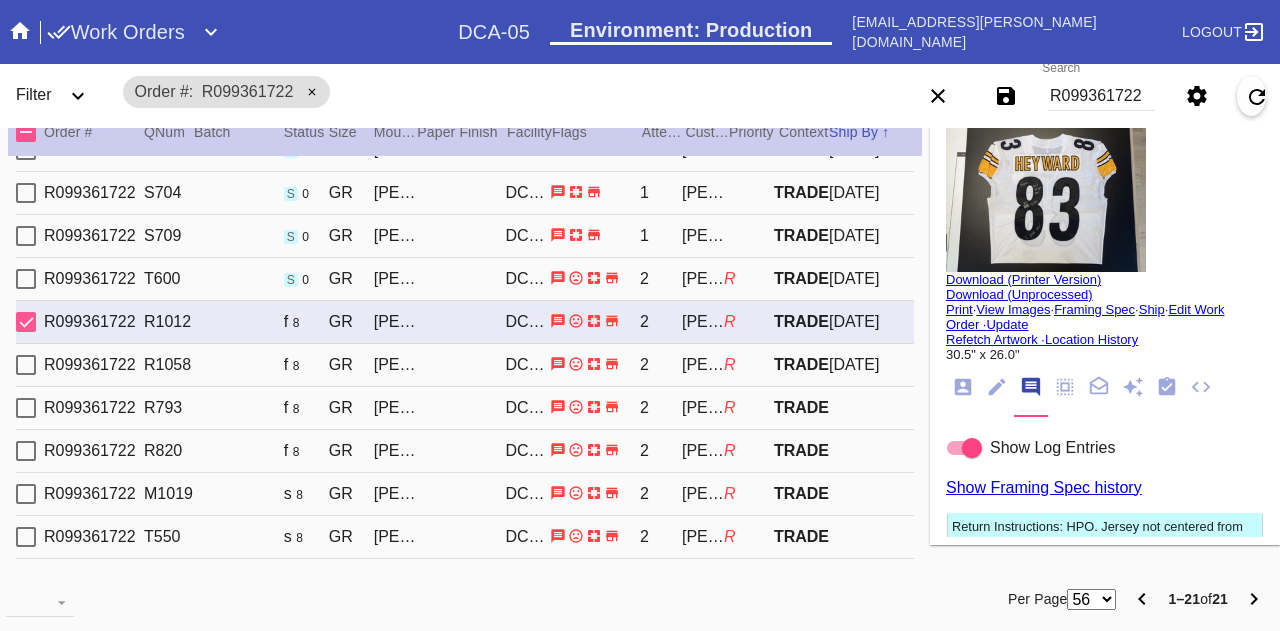 click 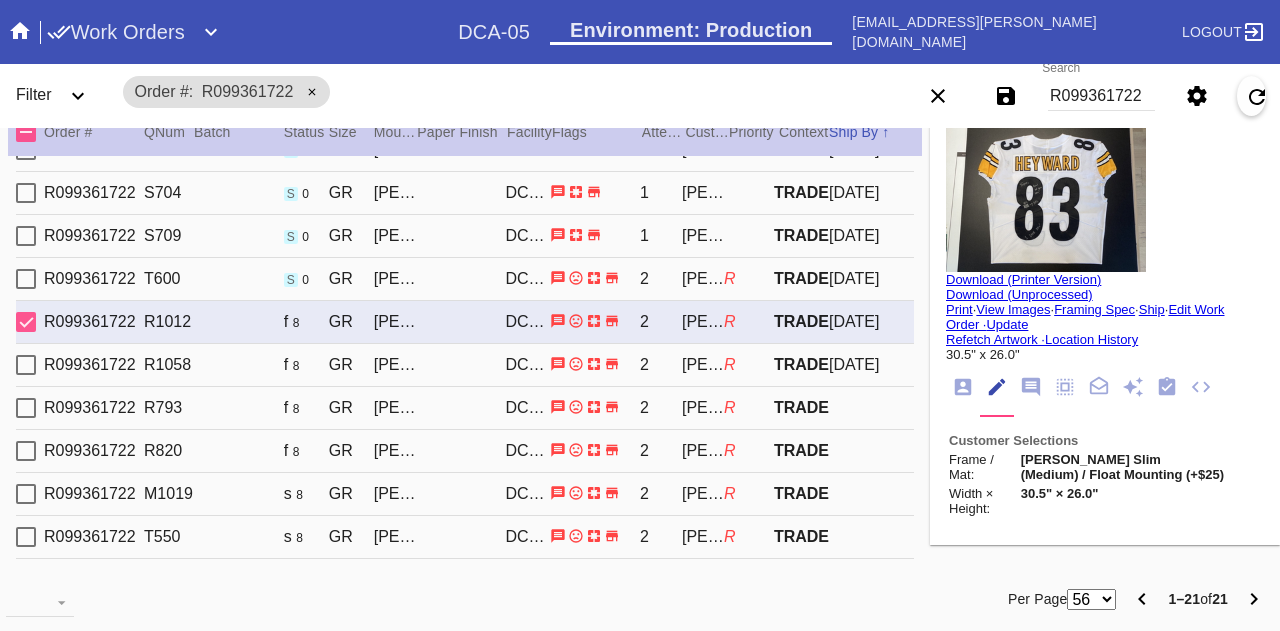 scroll, scrollTop: 160, scrollLeft: 0, axis: vertical 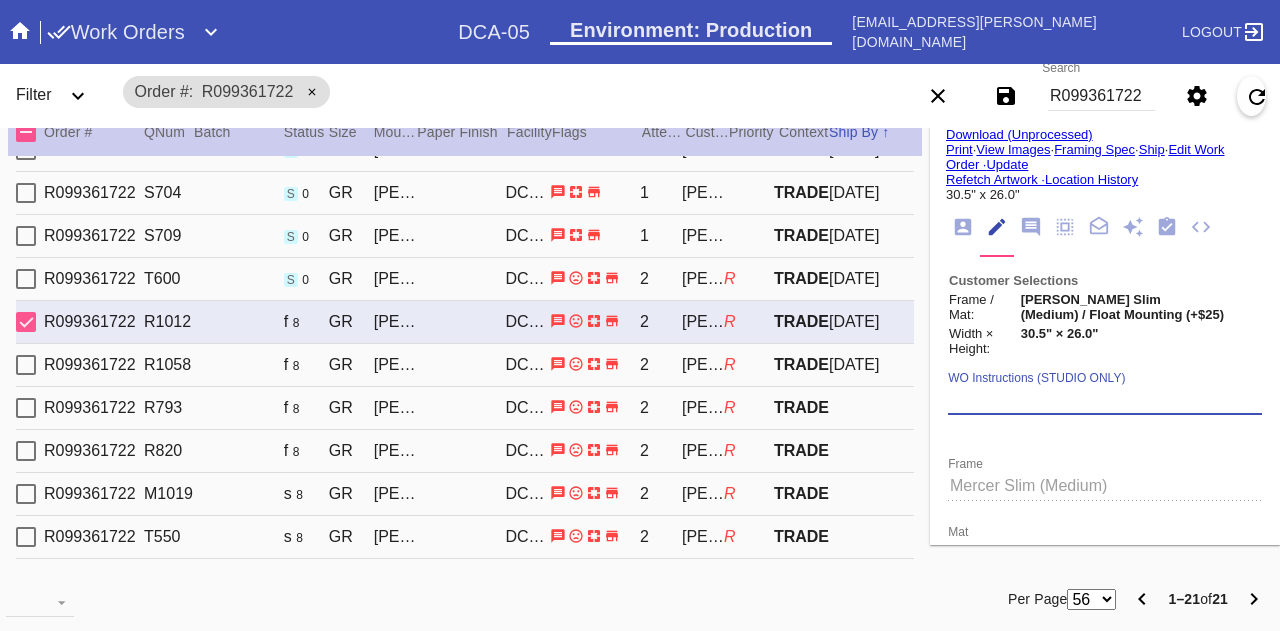 click on "WO Instructions (STUDIO ONLY)" at bounding box center [1105, 400] 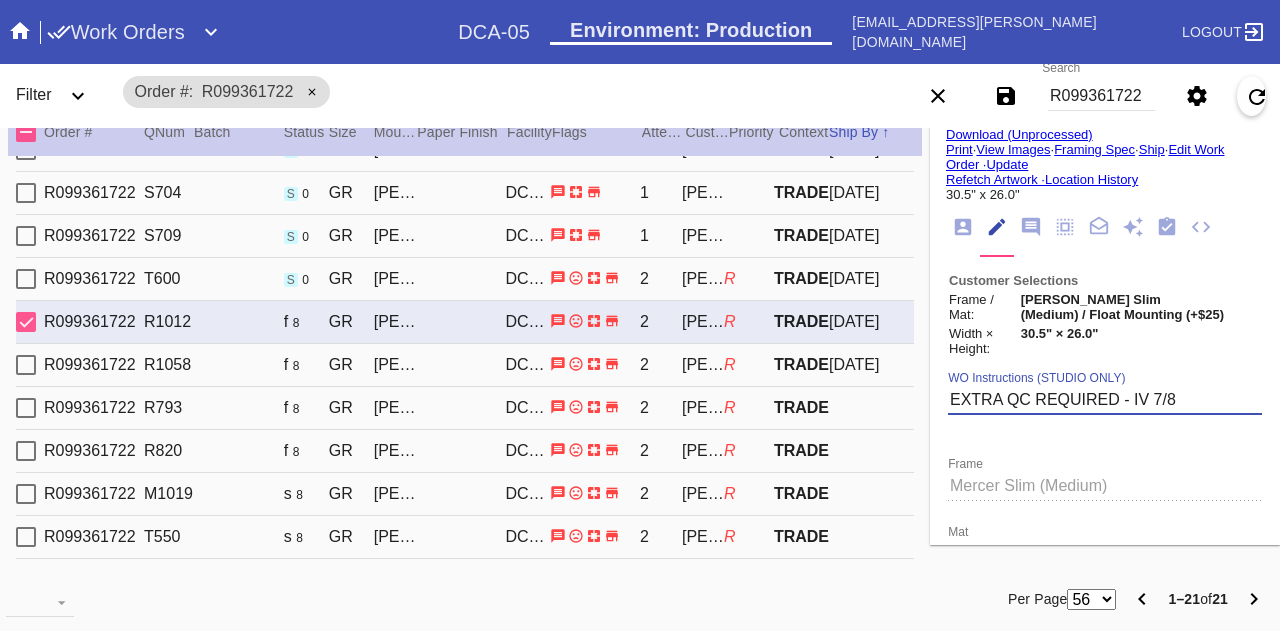 type on "EXTRA QC REQUIRED - IV 7/8" 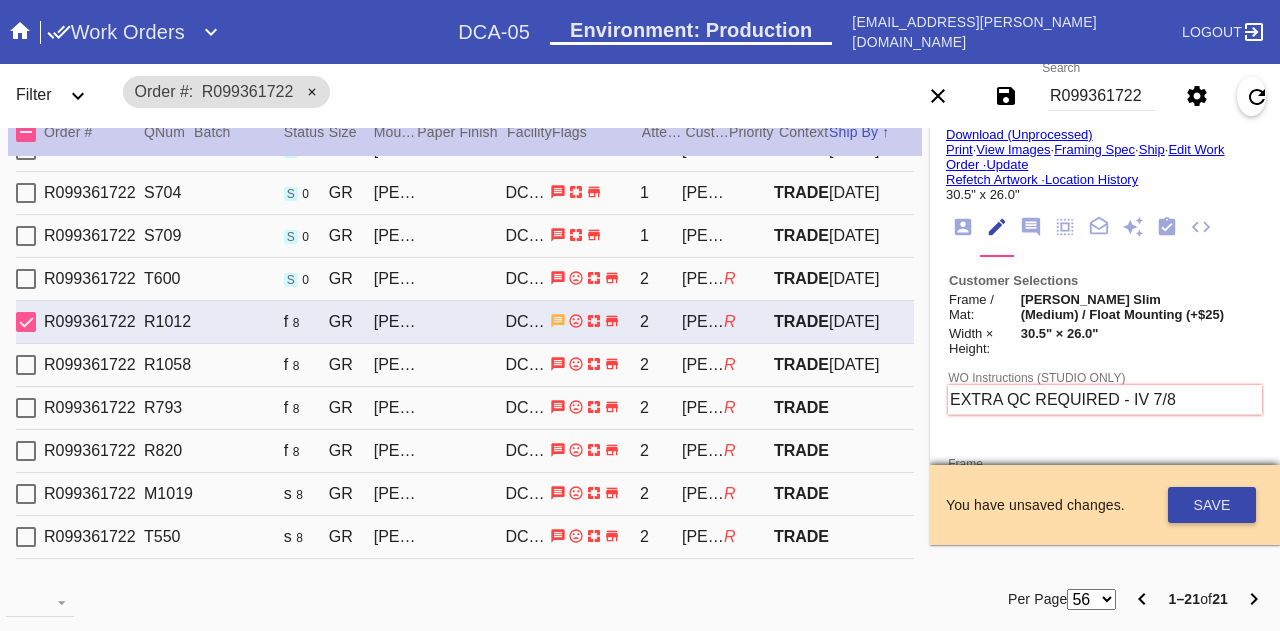 click on "Save" at bounding box center [1212, 505] 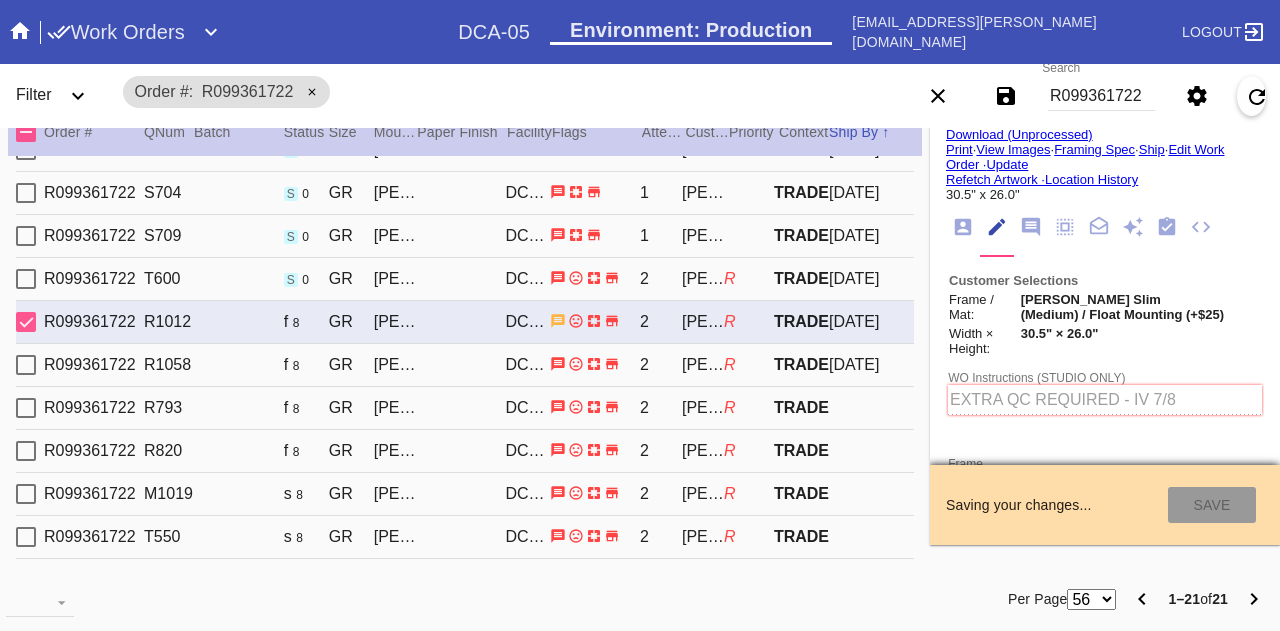 click on "[DATE]" at bounding box center [871, 365] 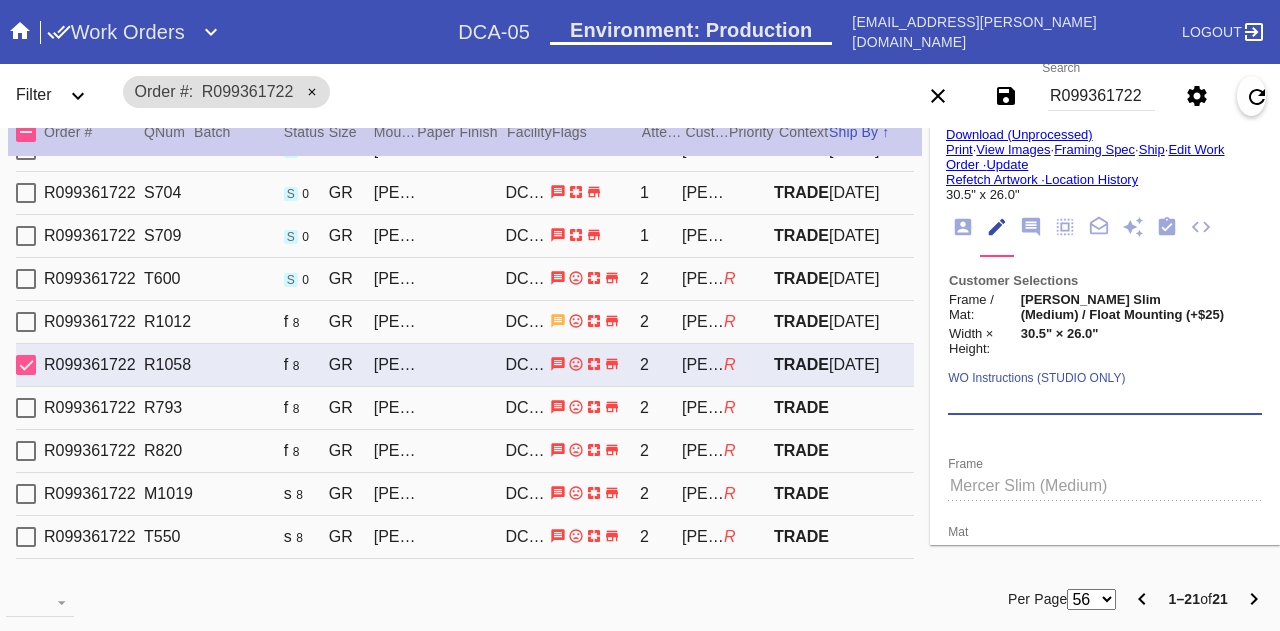 click on "WO Instructions (STUDIO ONLY)" at bounding box center [1105, 400] 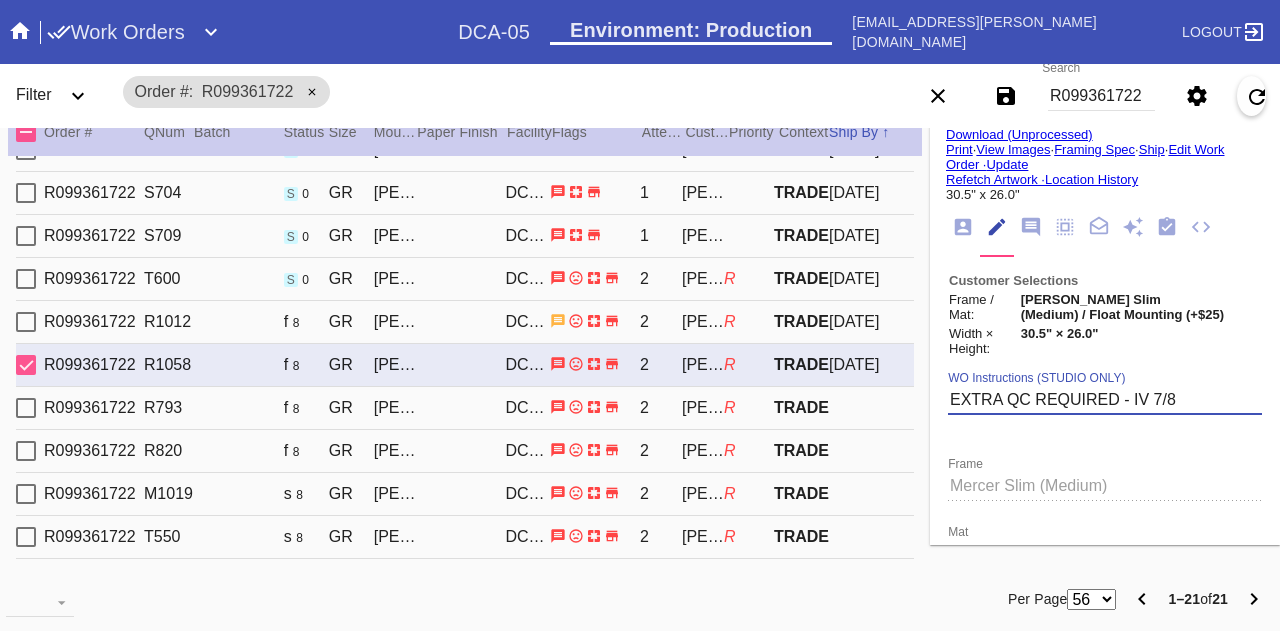 type on "EXTRA QC REQUIRED - IV 7/8" 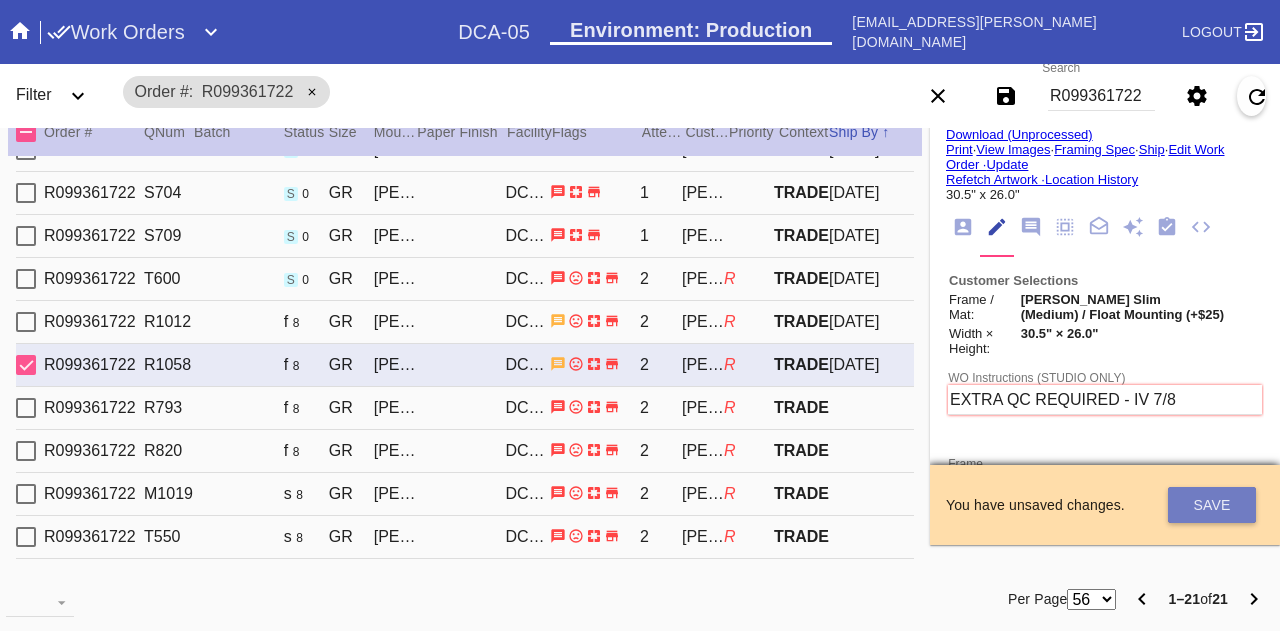 click on "Save" at bounding box center [1212, 505] 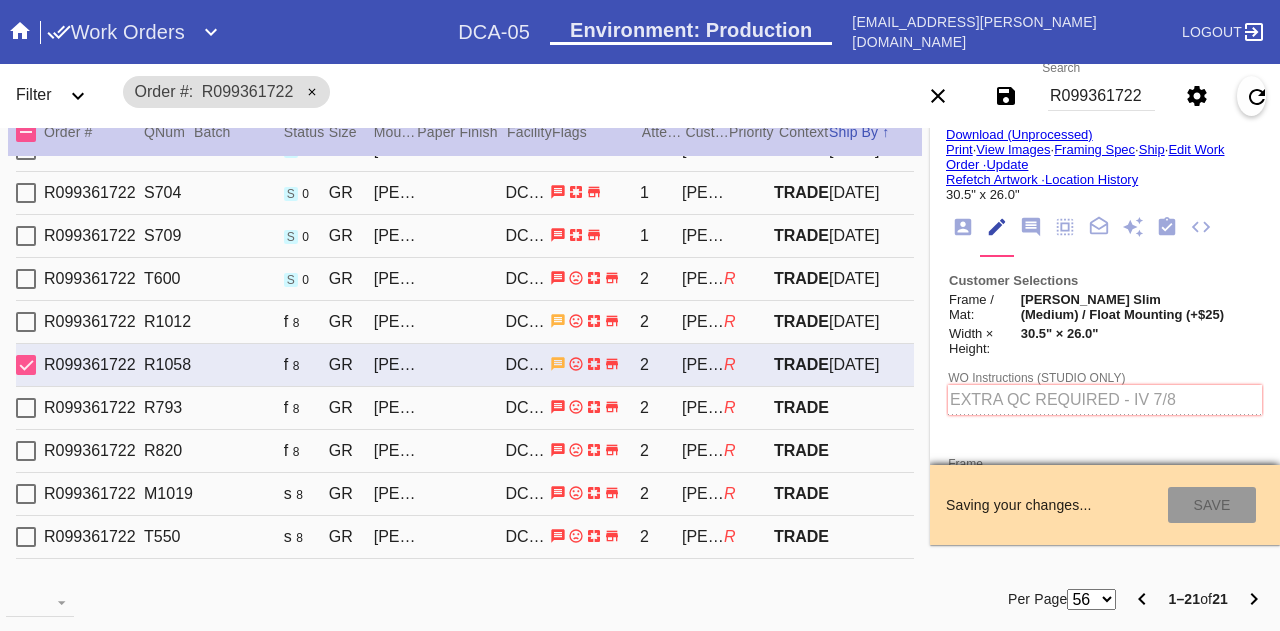 type on "[DATE]" 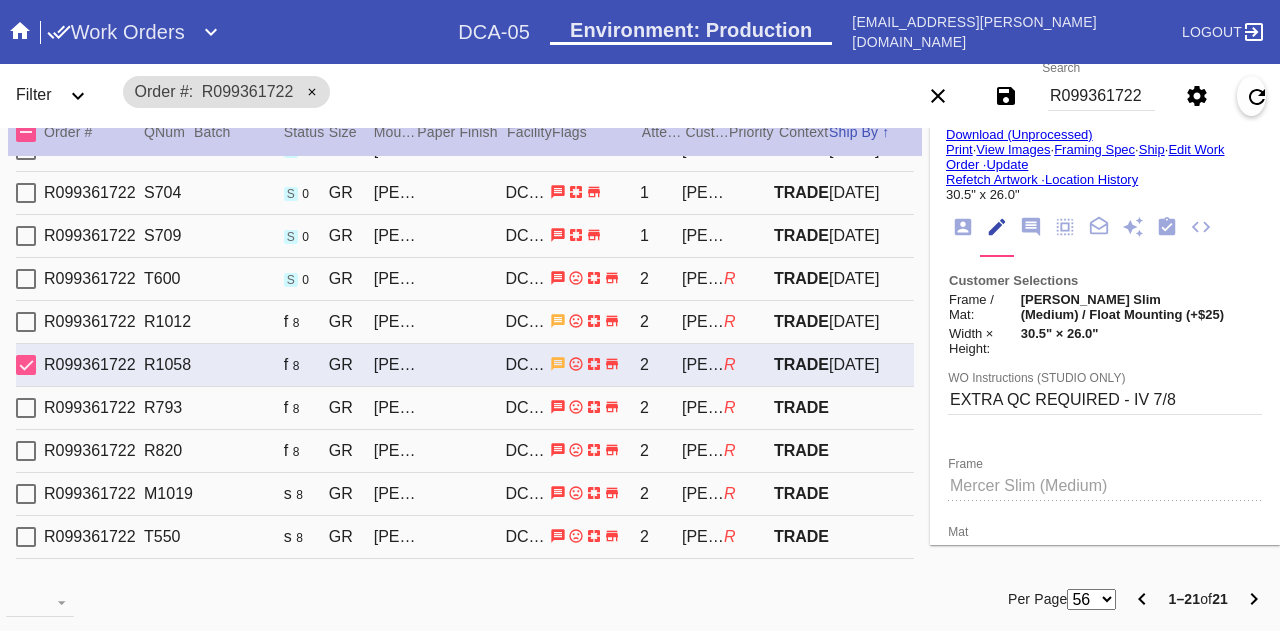 click on "R099361722 R793 f   8 [PERSON_NAME] Slim (Medium) / Float Mounting (+$25) DCA-05 2 [PERSON_NAME]
R
TRADE" at bounding box center (465, 408) 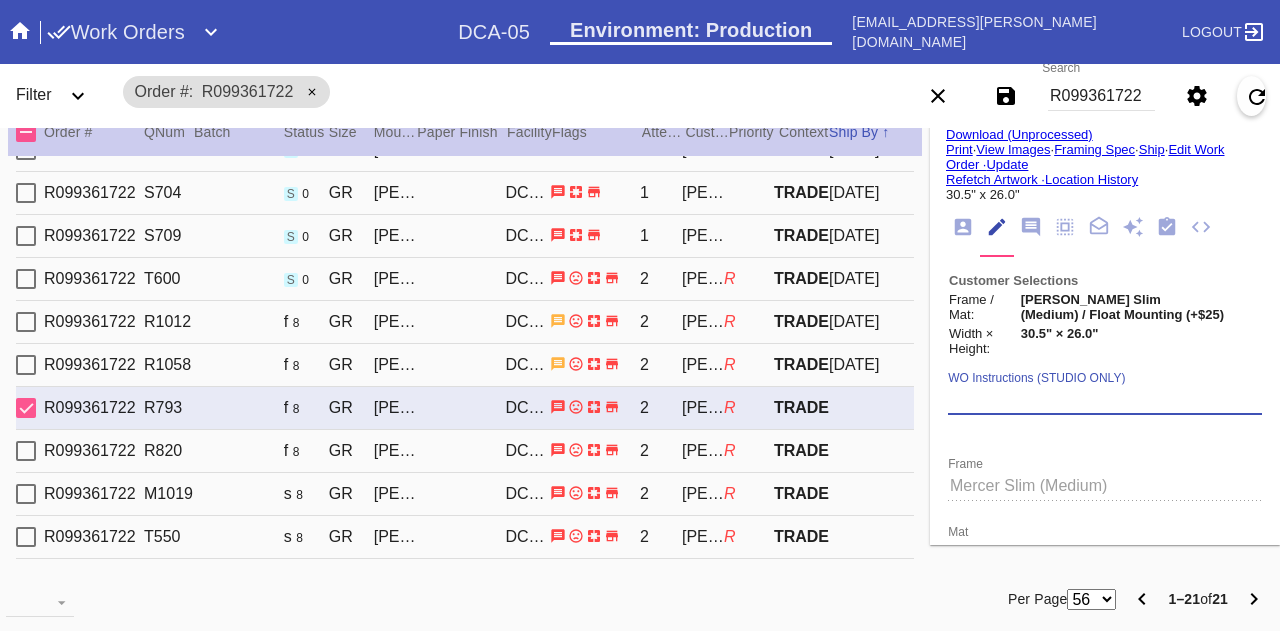 click on "WO Instructions (STUDIO ONLY)" at bounding box center [1105, 400] 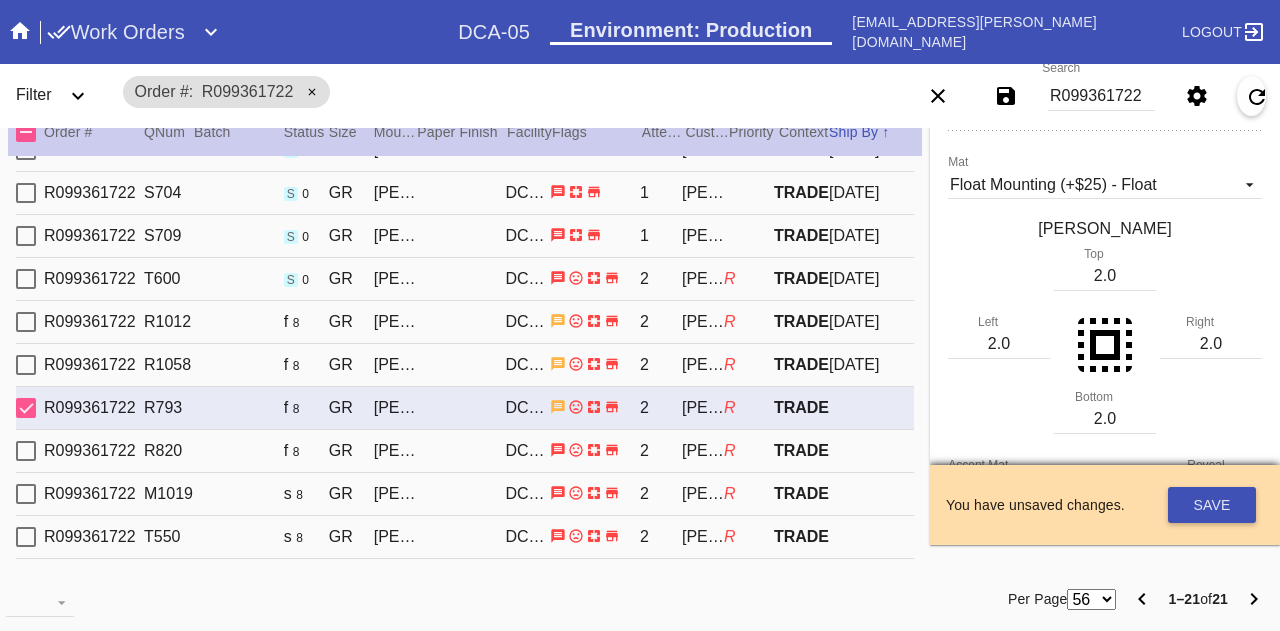 scroll, scrollTop: 351, scrollLeft: 0, axis: vertical 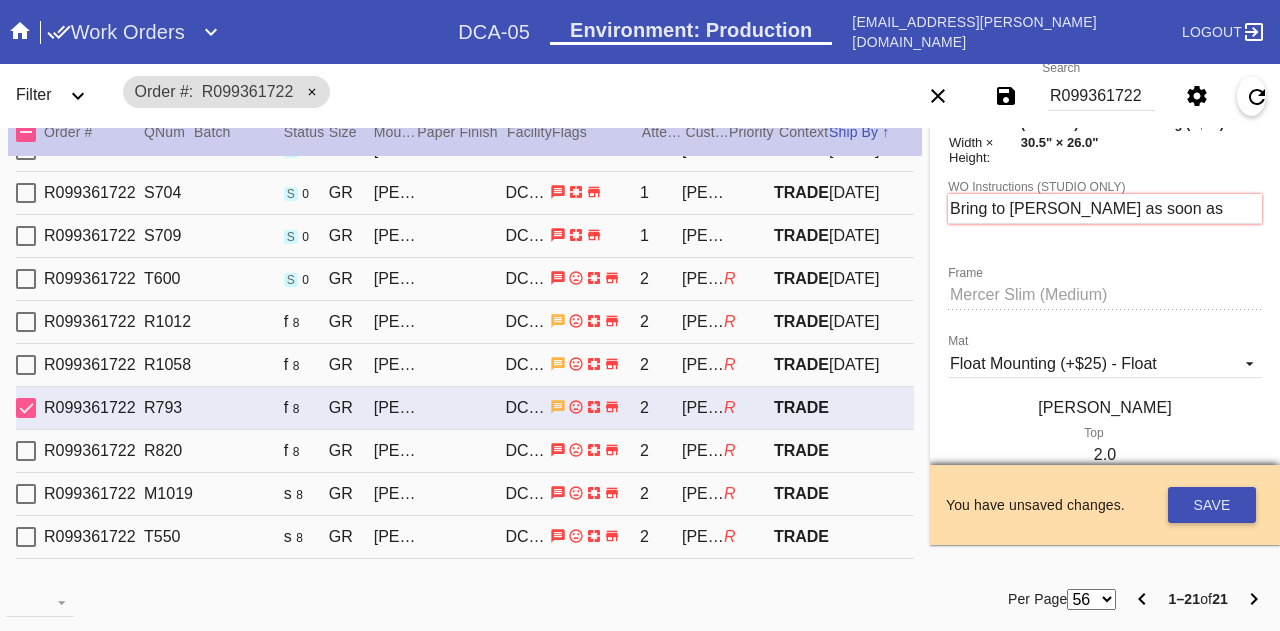 click at bounding box center [1105, 224] 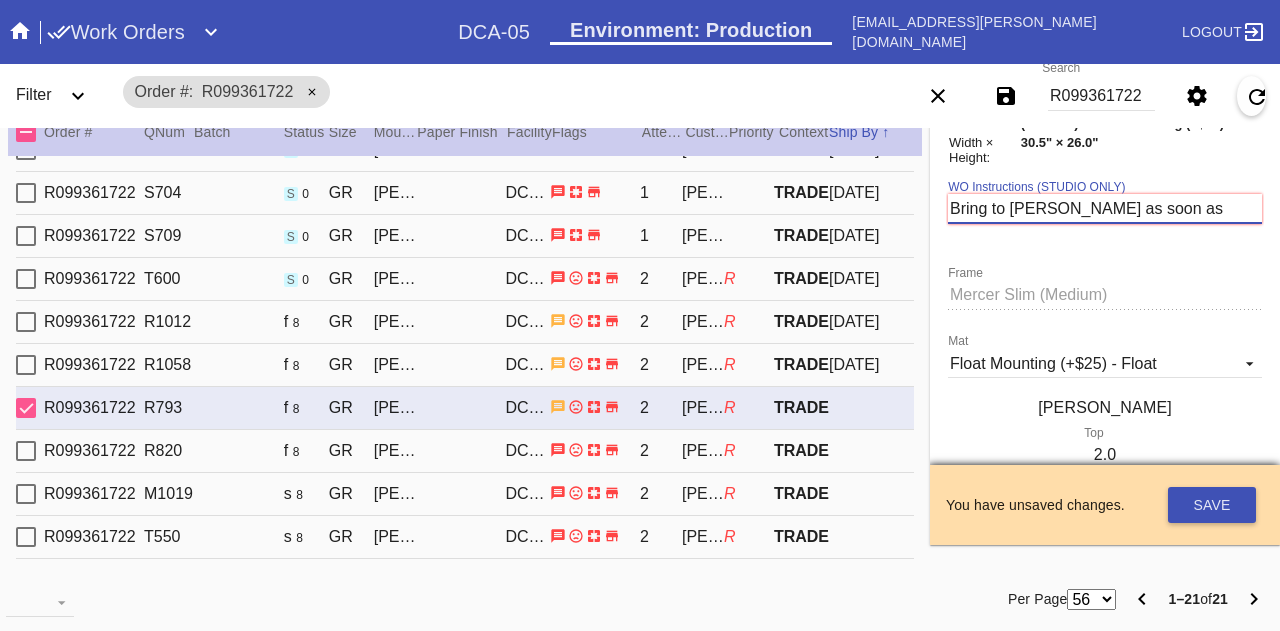 paste on "EXTRA QC REQUIRED - IV 7/8" 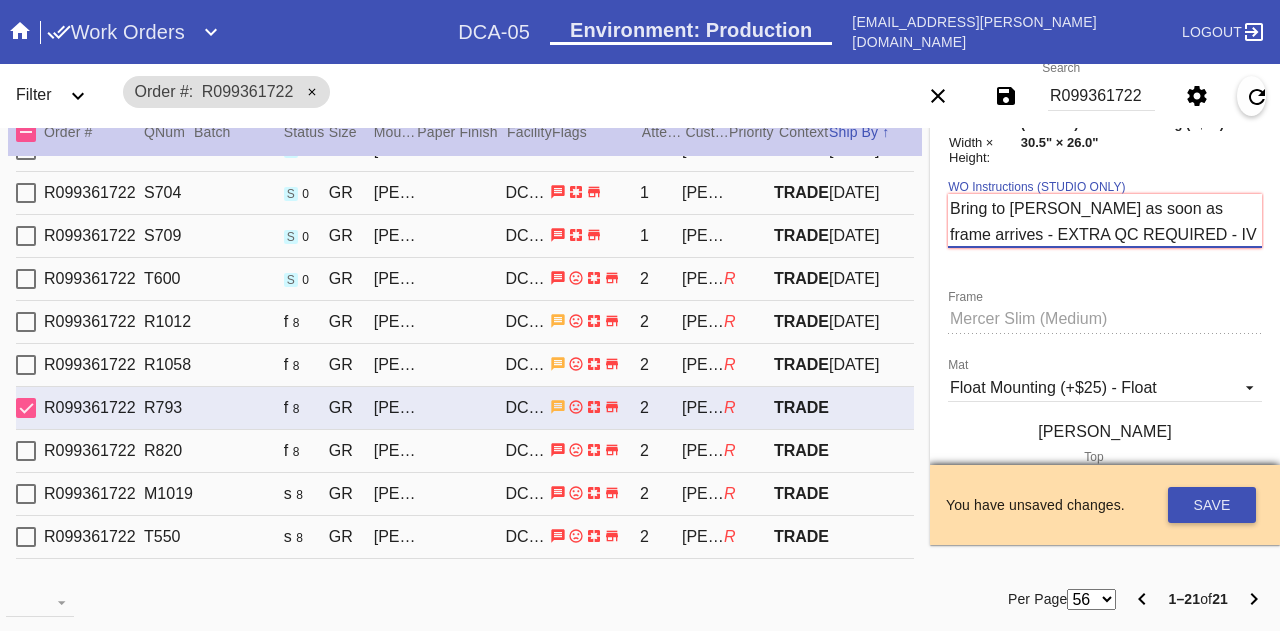 click on "Bring to [PERSON_NAME] as soon as frame arrives - EXTRA QC REQUIRED - IV 7/8" at bounding box center (1105, 221) 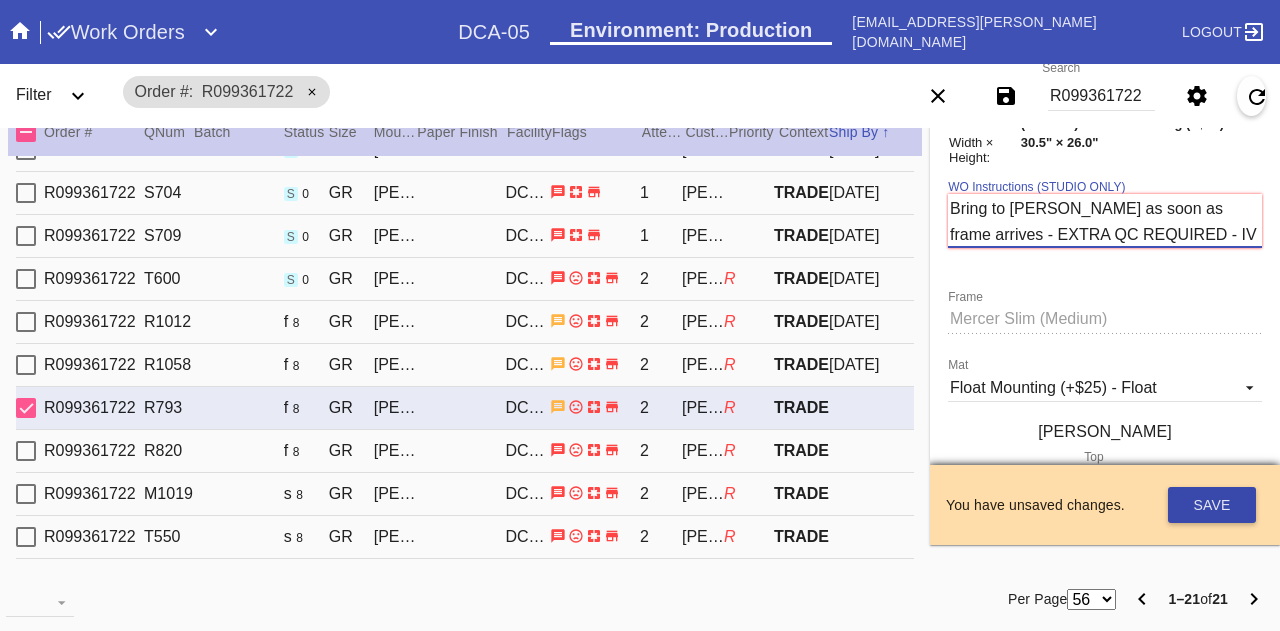 type on "Bring to [PERSON_NAME] as soon as frame arrives - EXTRA QC REQUIRED - IV 7/8" 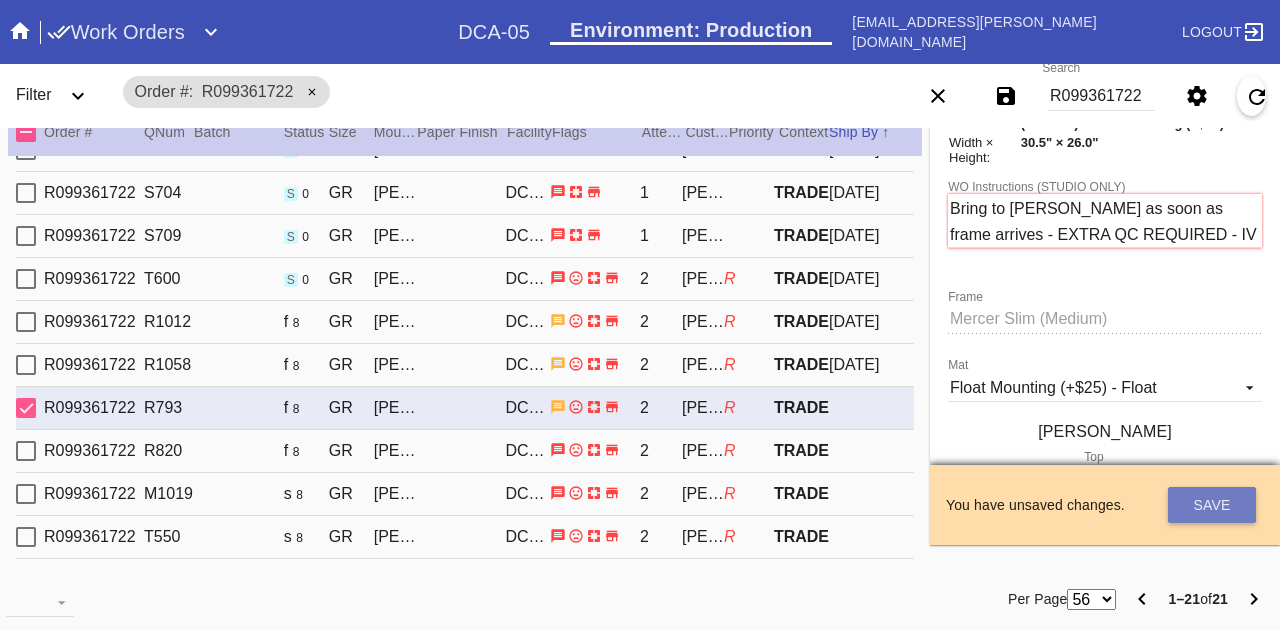 click on "Save" at bounding box center (1212, 505) 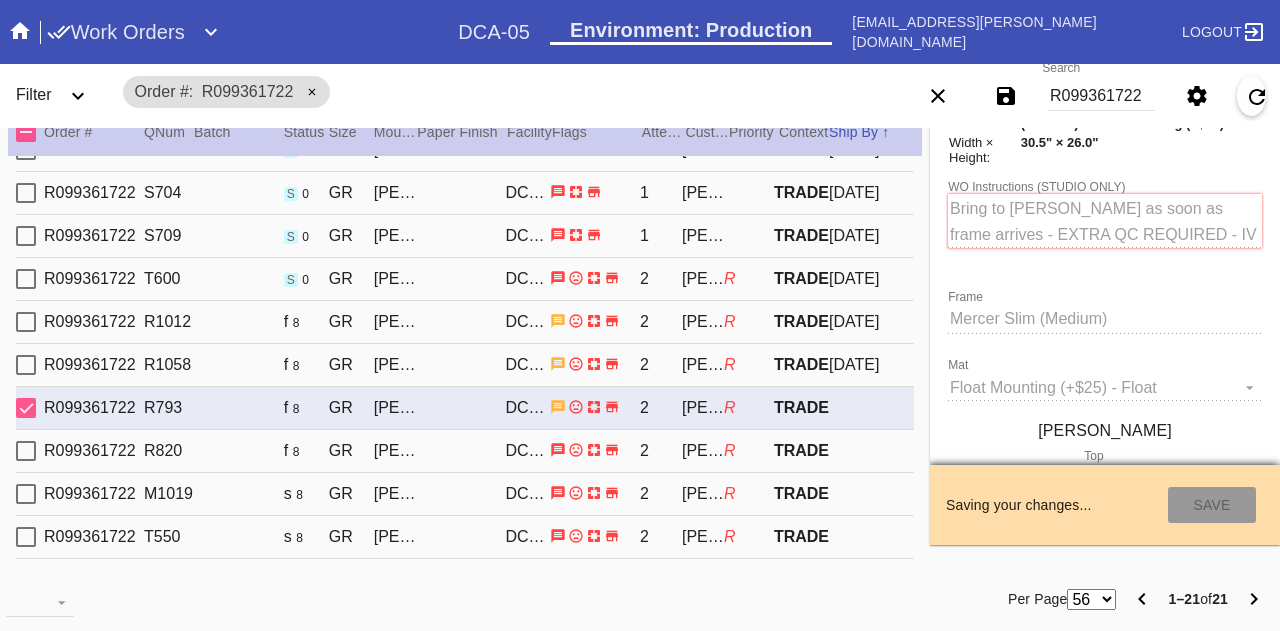 click on "R099361722 R820 f   8 [PERSON_NAME] Slim (Medium) / Float Mounting (+$25) DCA-05 2 [PERSON_NAME]
R
TRADE" at bounding box center (465, 451) 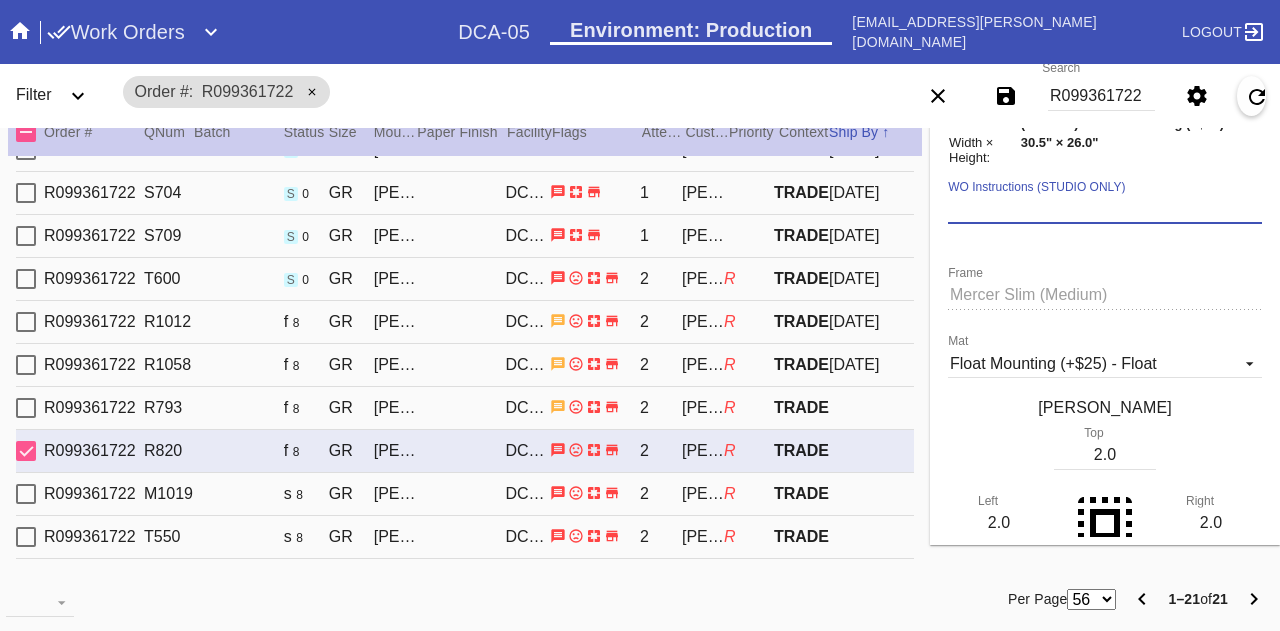 click on "WO Instructions (STUDIO ONLY)" at bounding box center [1105, 209] 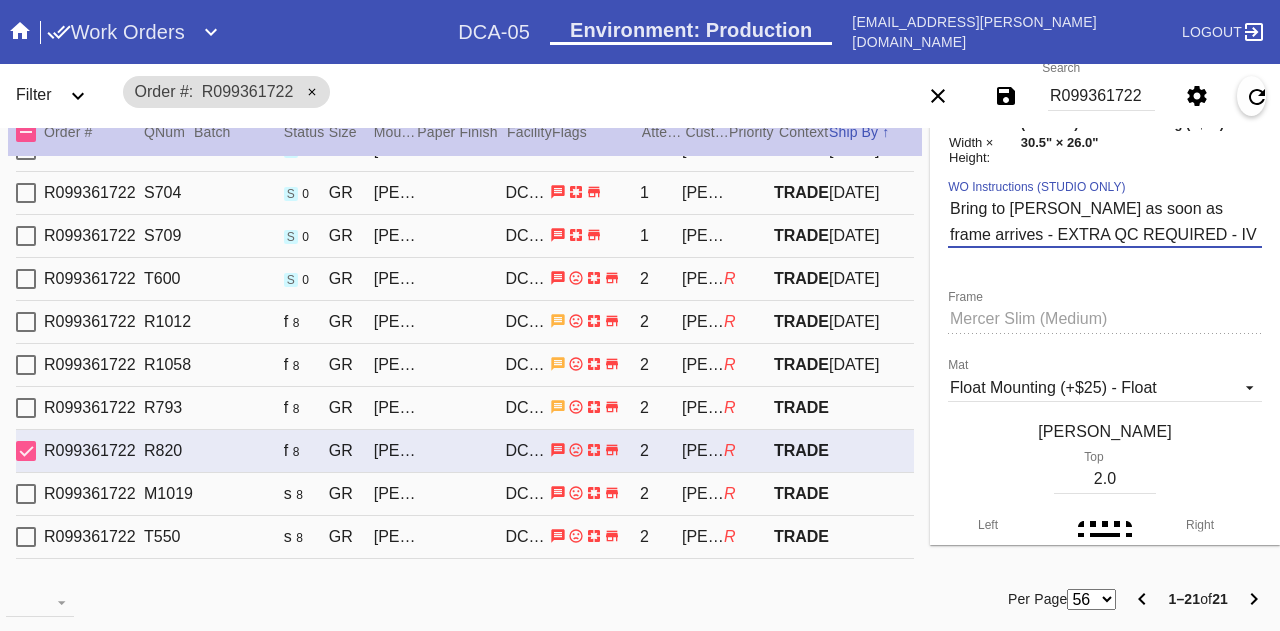 type on "Bring to [PERSON_NAME] as soon as frame arrives - EXTRA QC REQUIRED - IV 7/8" 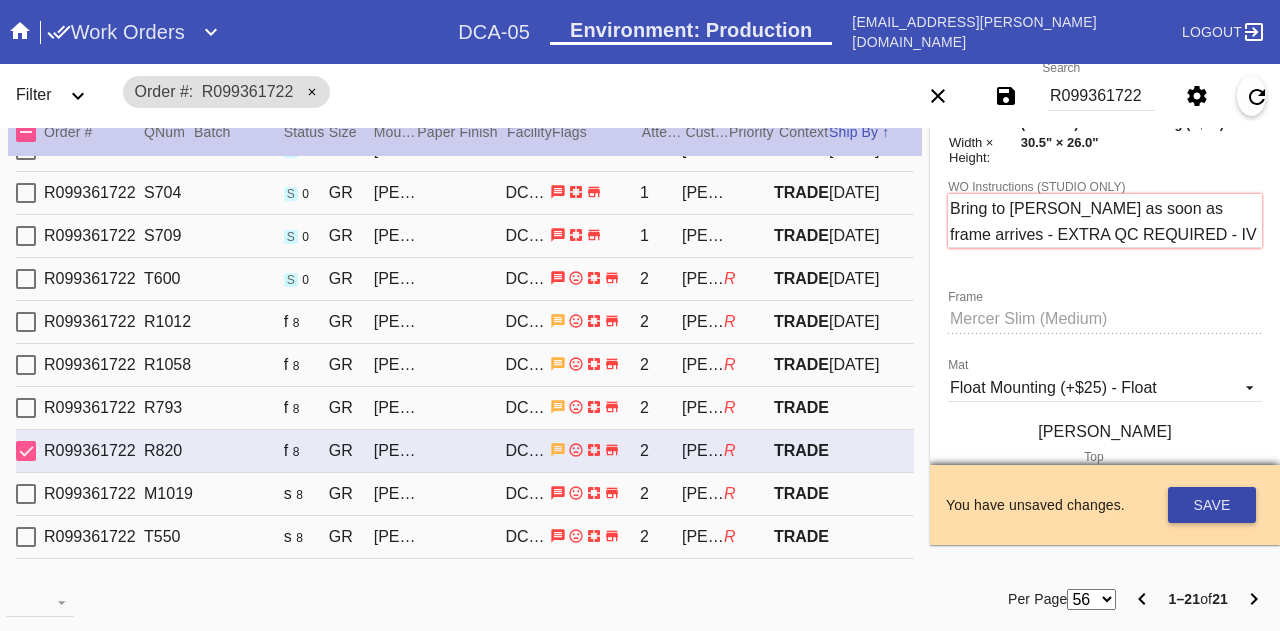 click on "Save" at bounding box center [1212, 505] 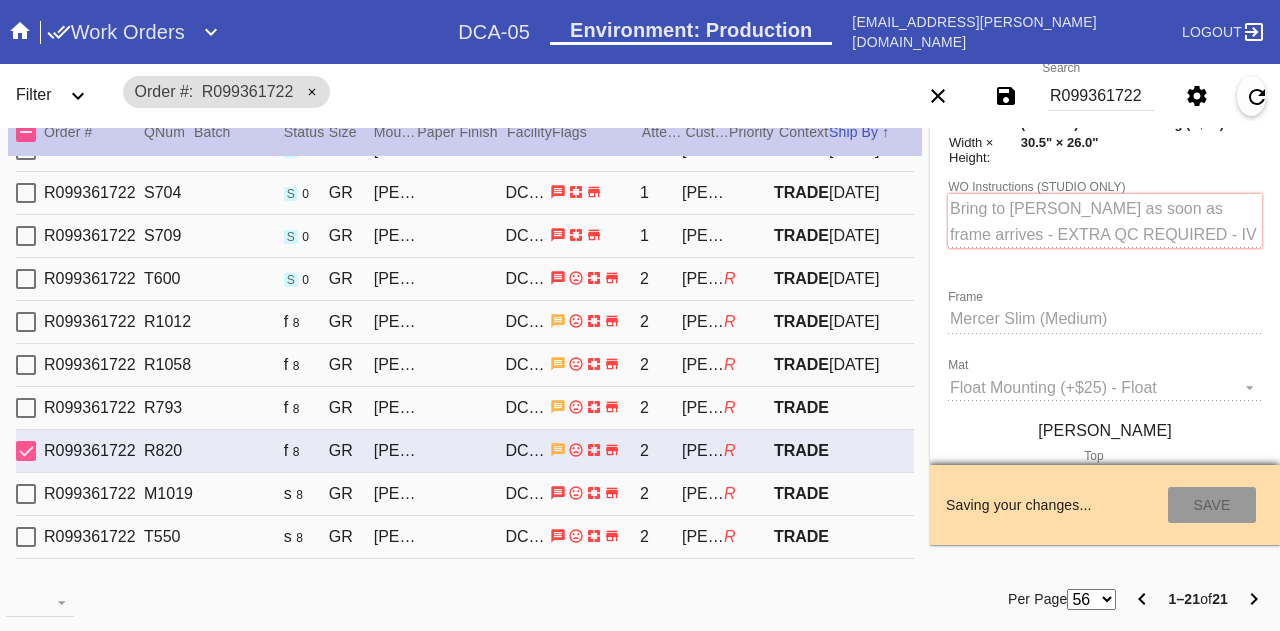click on "R099361722 M1019 s   8 [PERSON_NAME] Slim (Medium) / Float Mounting (+$25) DCA-05 2 [PERSON_NAME]
R
TRADE" at bounding box center [465, 494] 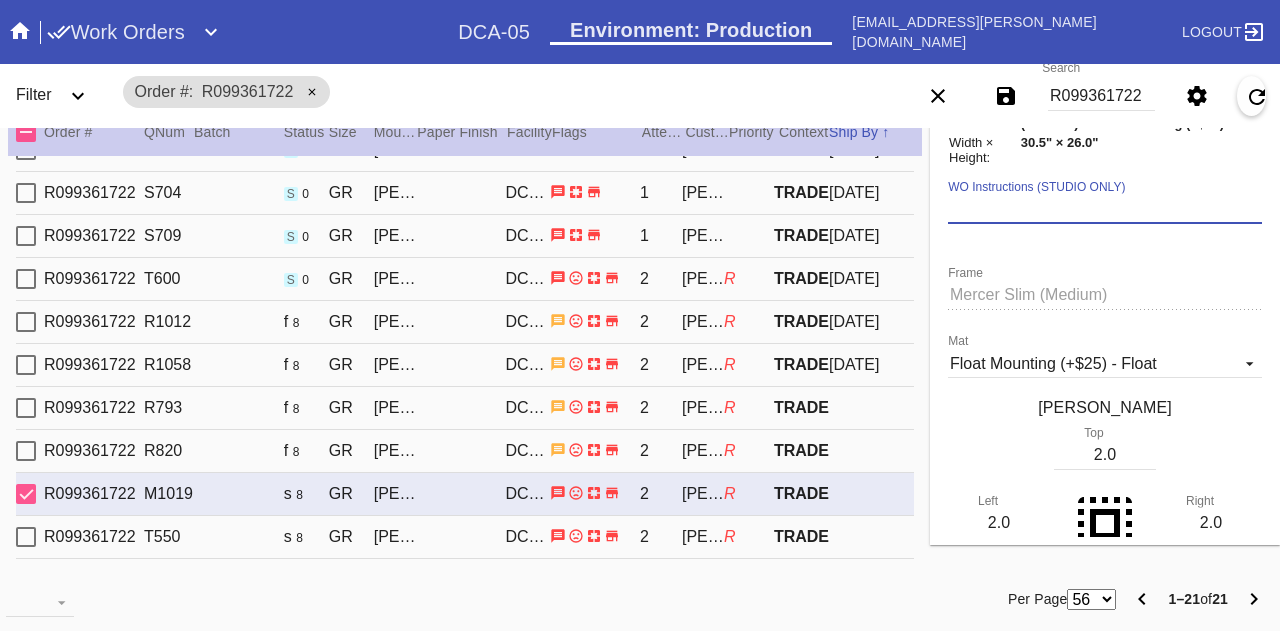 click on "WO Instructions (STUDIO ONLY)" at bounding box center (1105, 209) 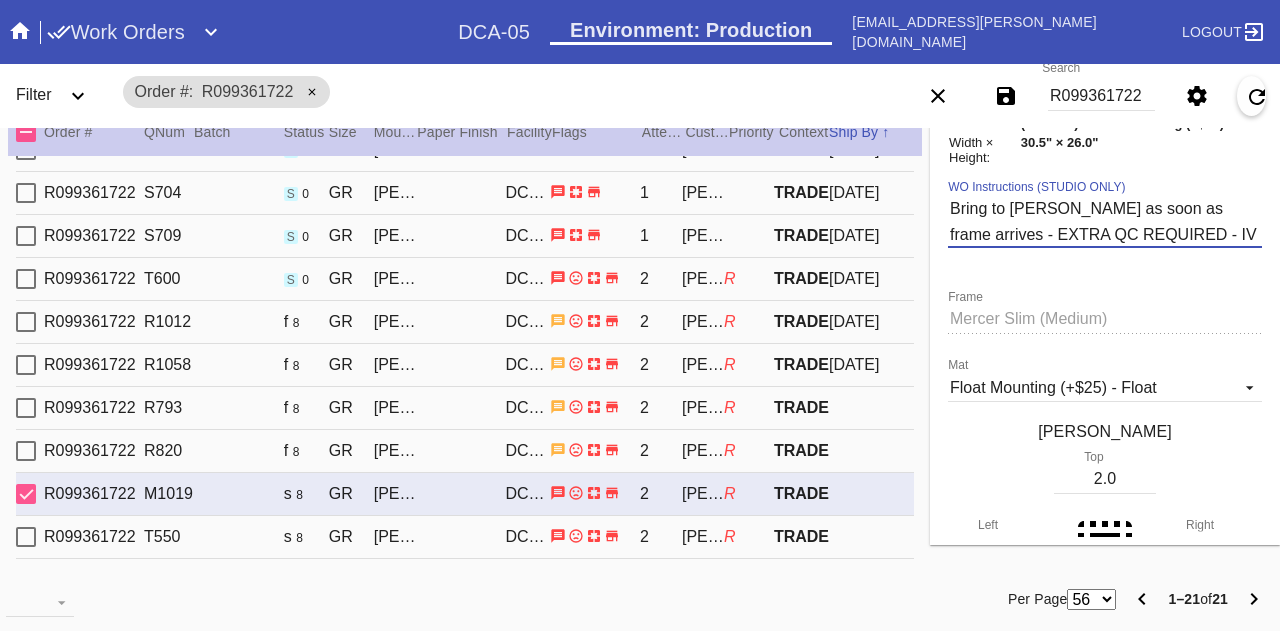 type on "Bring to [PERSON_NAME] as soon as frame arrives - EXTRA QC REQUIRED - IV 7/8" 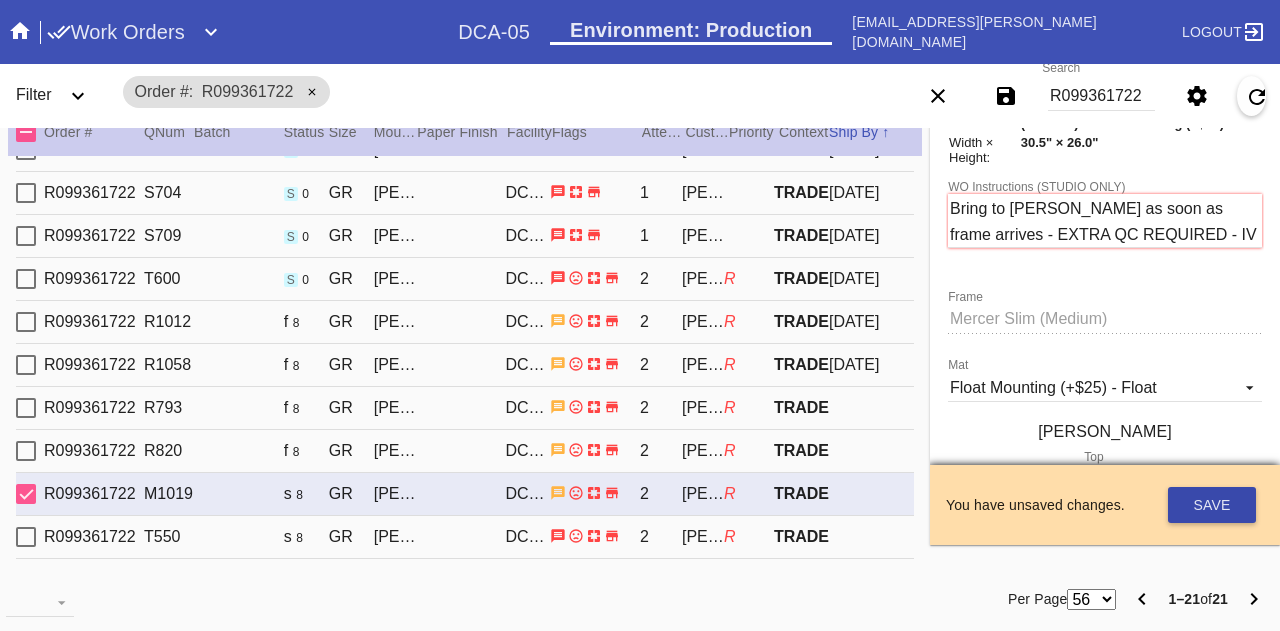 click on "Save" at bounding box center (1212, 505) 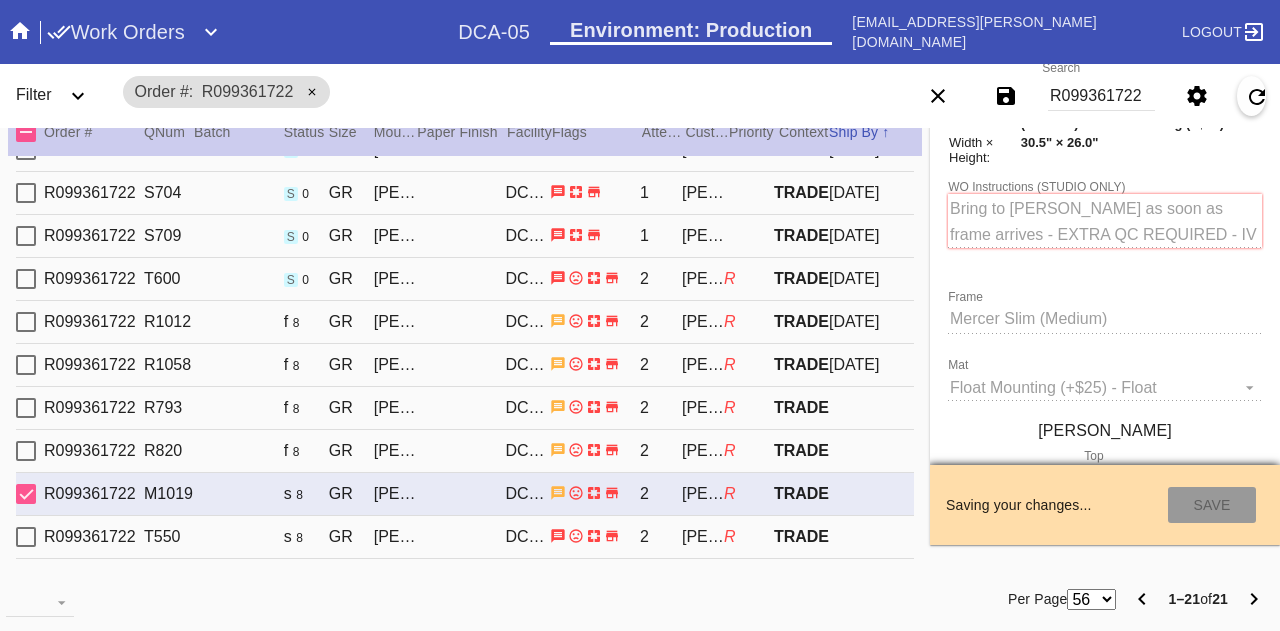 click on "R099361722 T550 s   8 [PERSON_NAME] Slim (Medium) / Float Mounting (+$25) DCA-05 2 [PERSON_NAME]
R
TRADE" at bounding box center (465, 537) 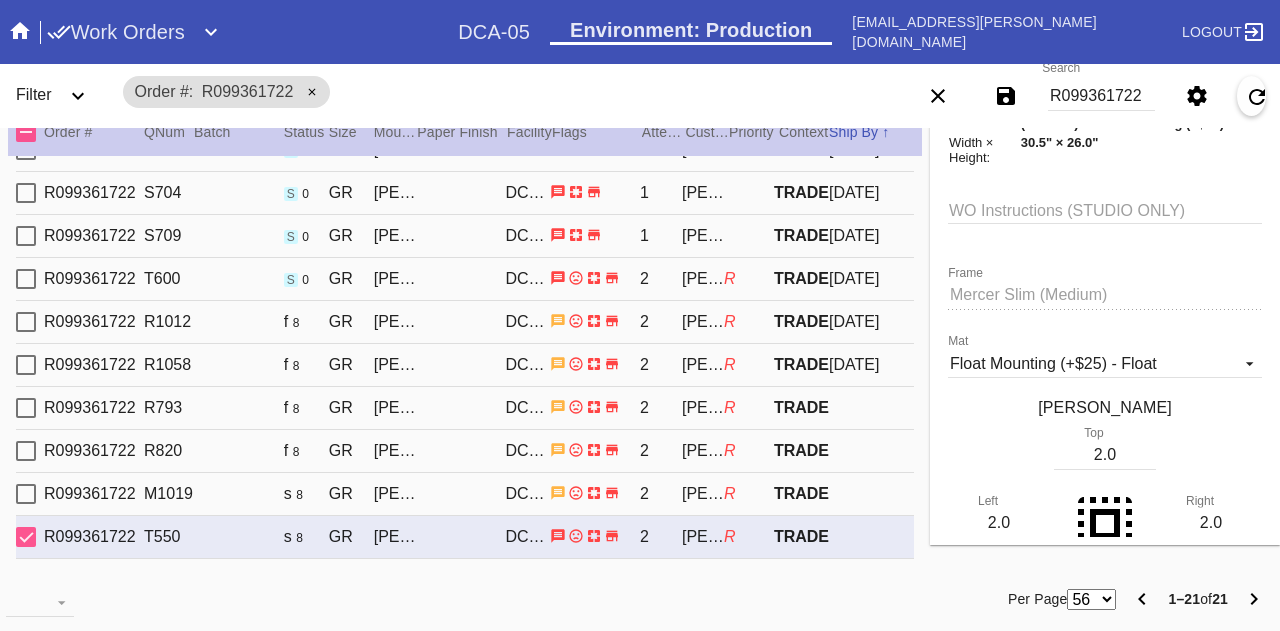 click on "WO Instructions (STUDIO ONLY)" at bounding box center [1105, 209] 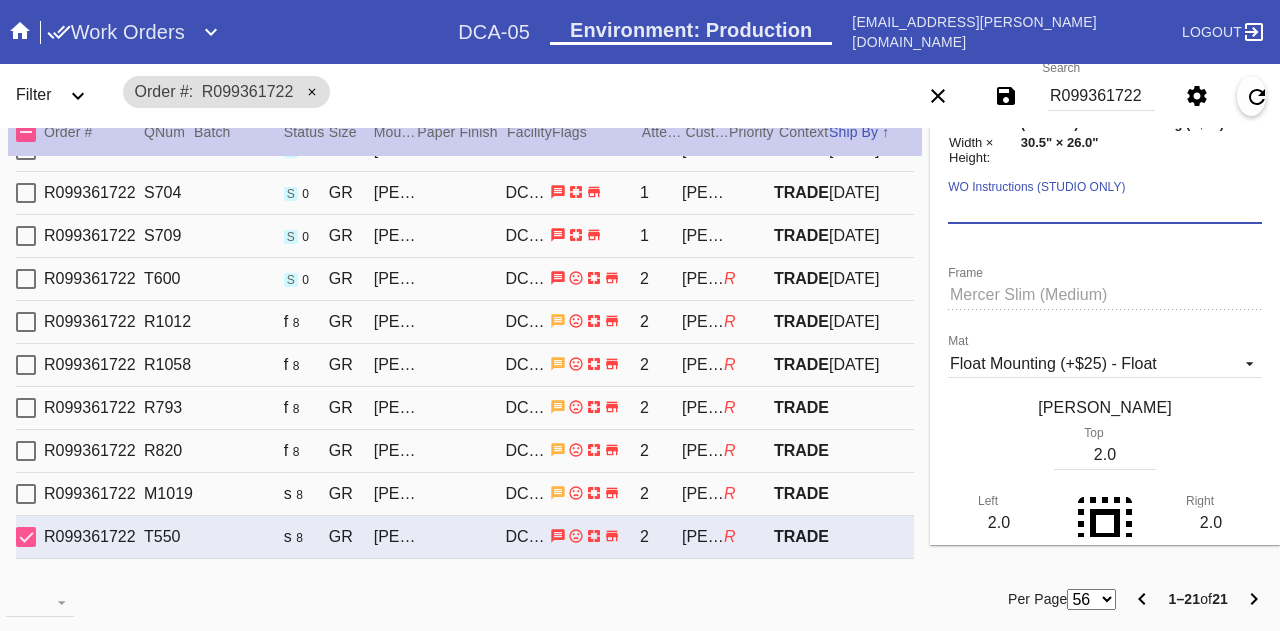 paste on "Bring to [PERSON_NAME] as soon as frame arrives - EXTRA QC REQUIRED - IV 7/8" 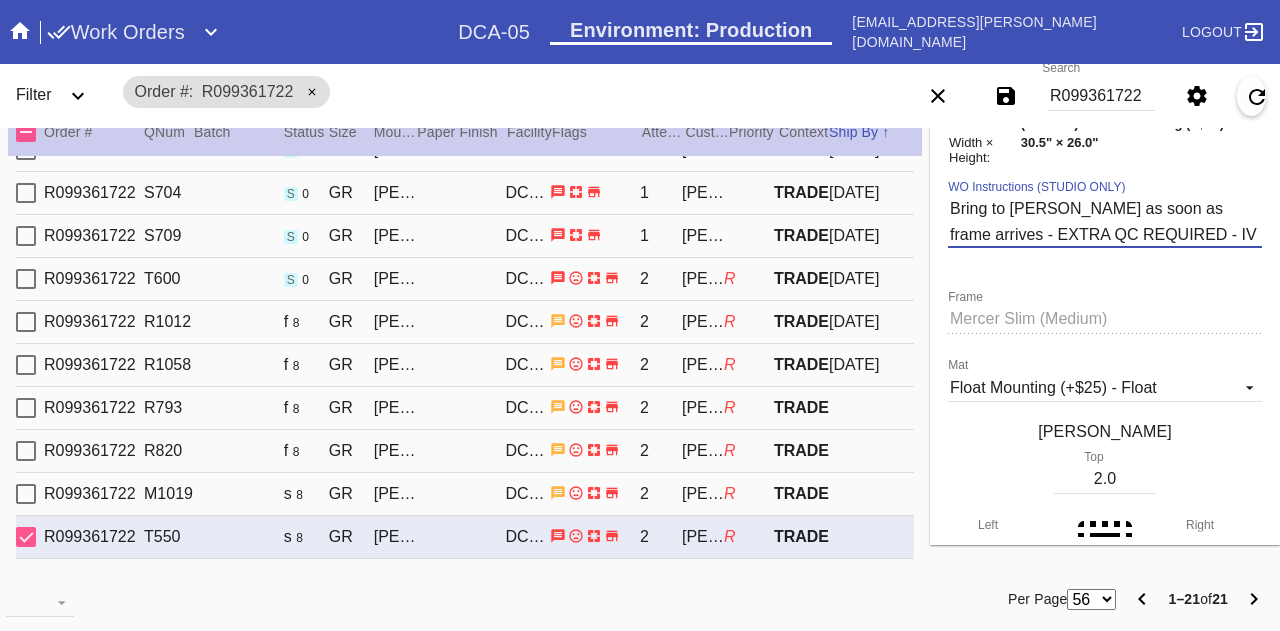 type on "Bring to [PERSON_NAME] as soon as frame arrives - EXTRA QC REQUIRED - IV 7/8" 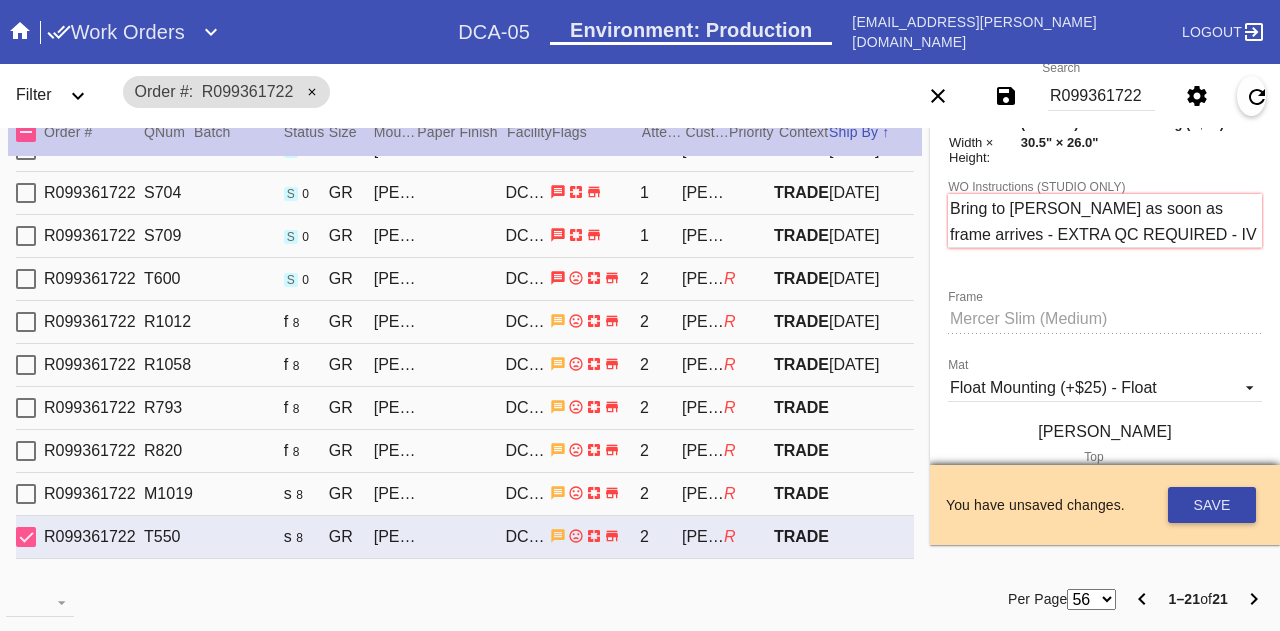 click on "Save" at bounding box center (1212, 505) 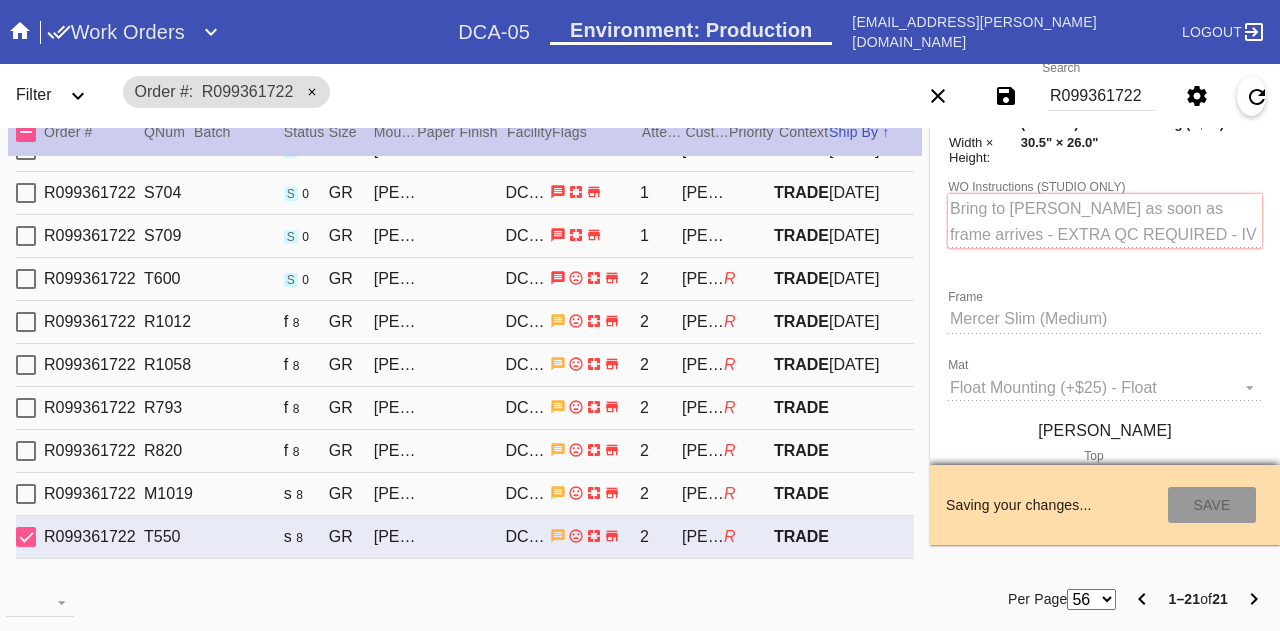 type on "[DATE]" 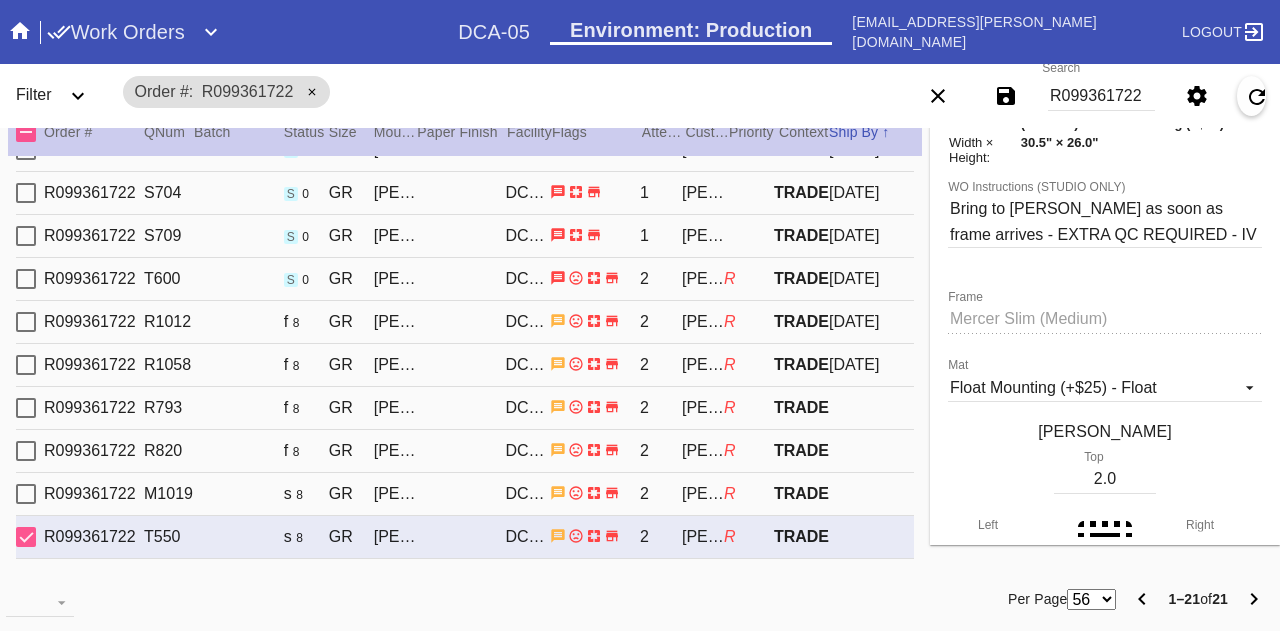 click on "[DATE]" at bounding box center [871, 279] 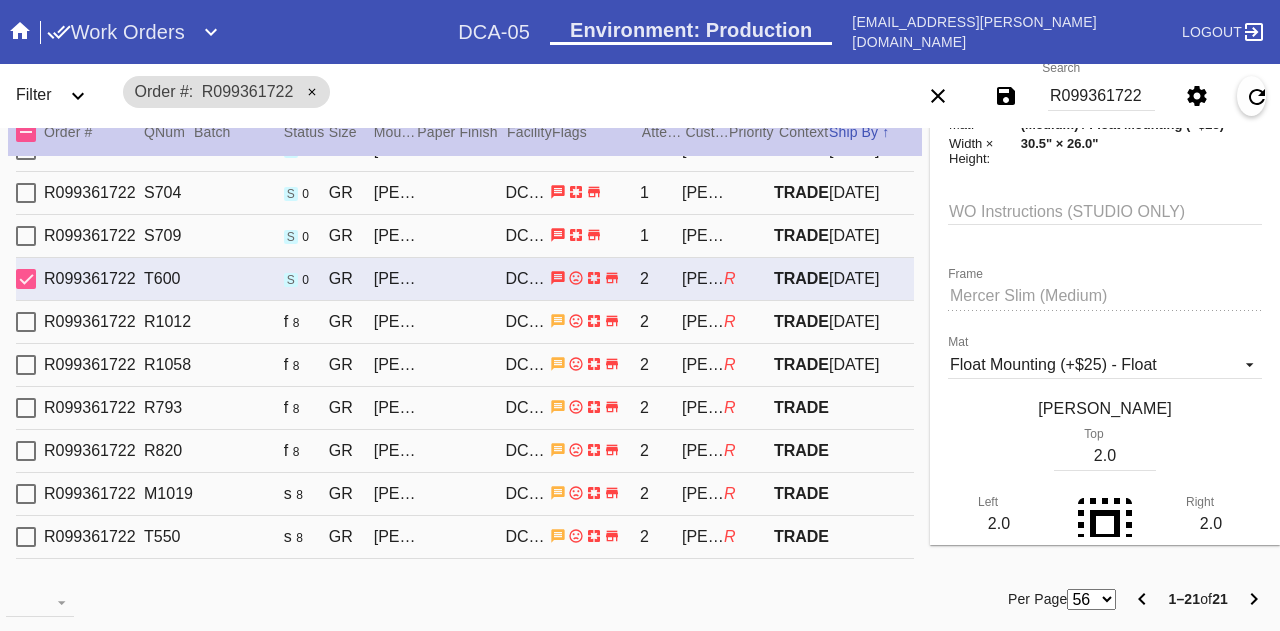 click on "R099361722 R1012 f   8 [PERSON_NAME] Slim (Medium) / Float Mounting (+$25) DCA-05 2 [PERSON_NAME]
R
TRADE [DATE]" at bounding box center (465, 322) 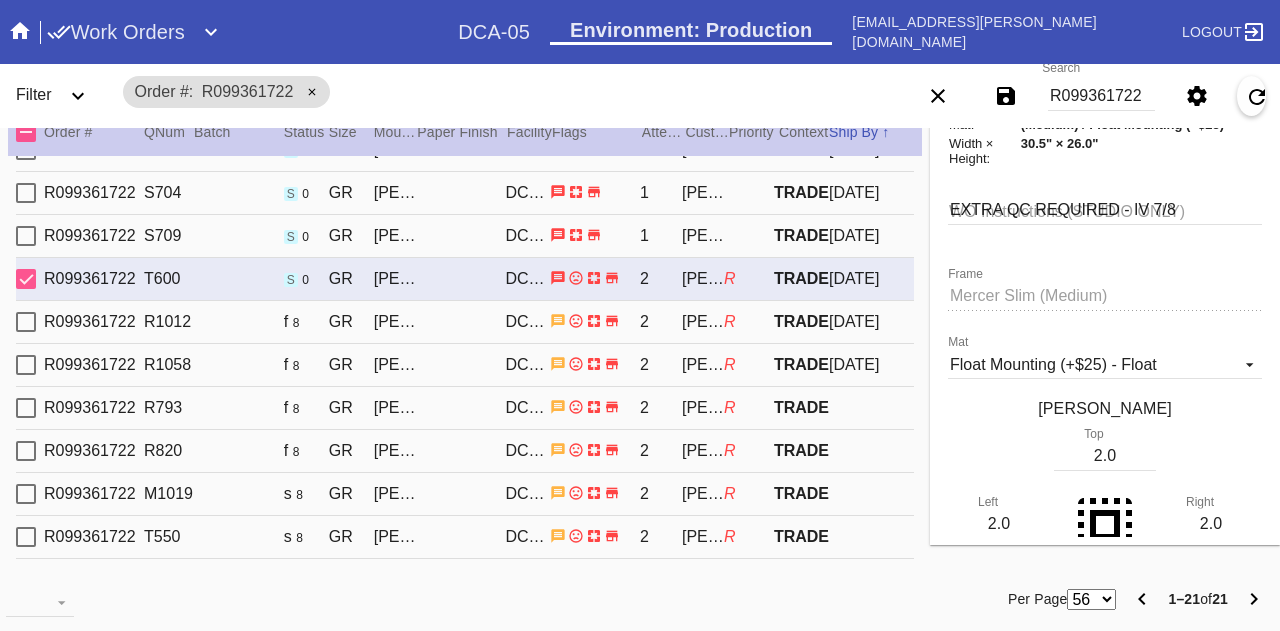 type on "Some loose thread ends around collar. Grey scuffs throughout and yellowing pit stains." 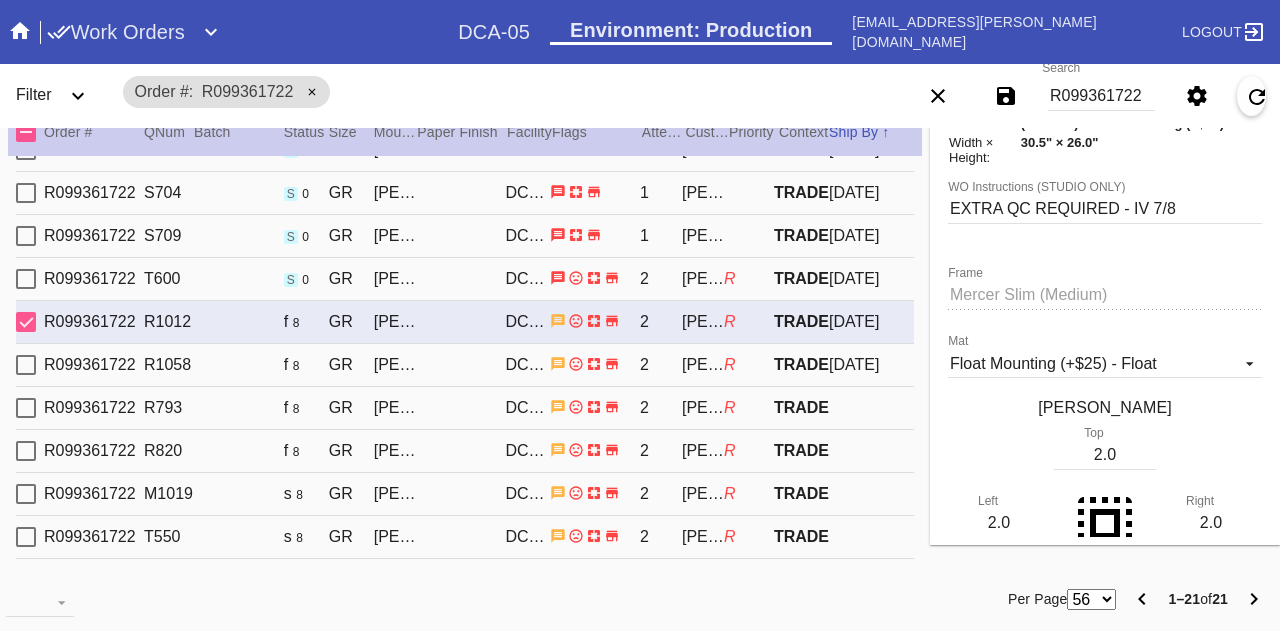 click on "R099361722 T600 s   0 [PERSON_NAME] Slim (Medium) / Float Mounting (+$25) DCA-05 2 [PERSON_NAME]
R
TRADE [DATE]" at bounding box center (465, 279) 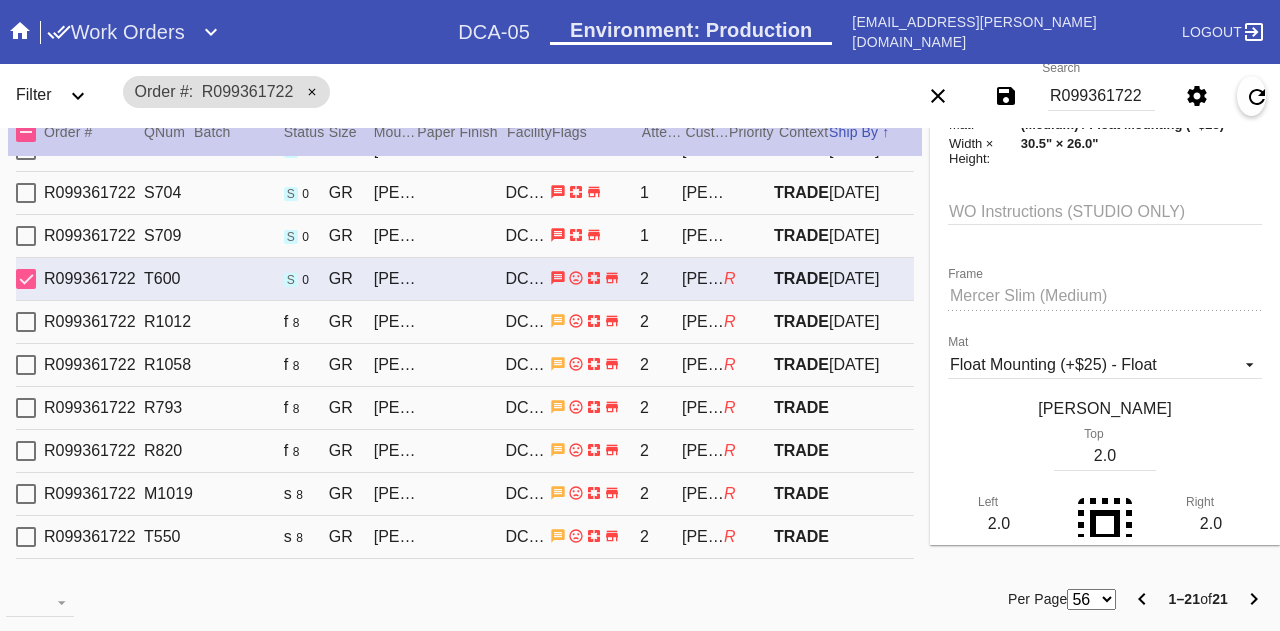 scroll, scrollTop: 0, scrollLeft: 0, axis: both 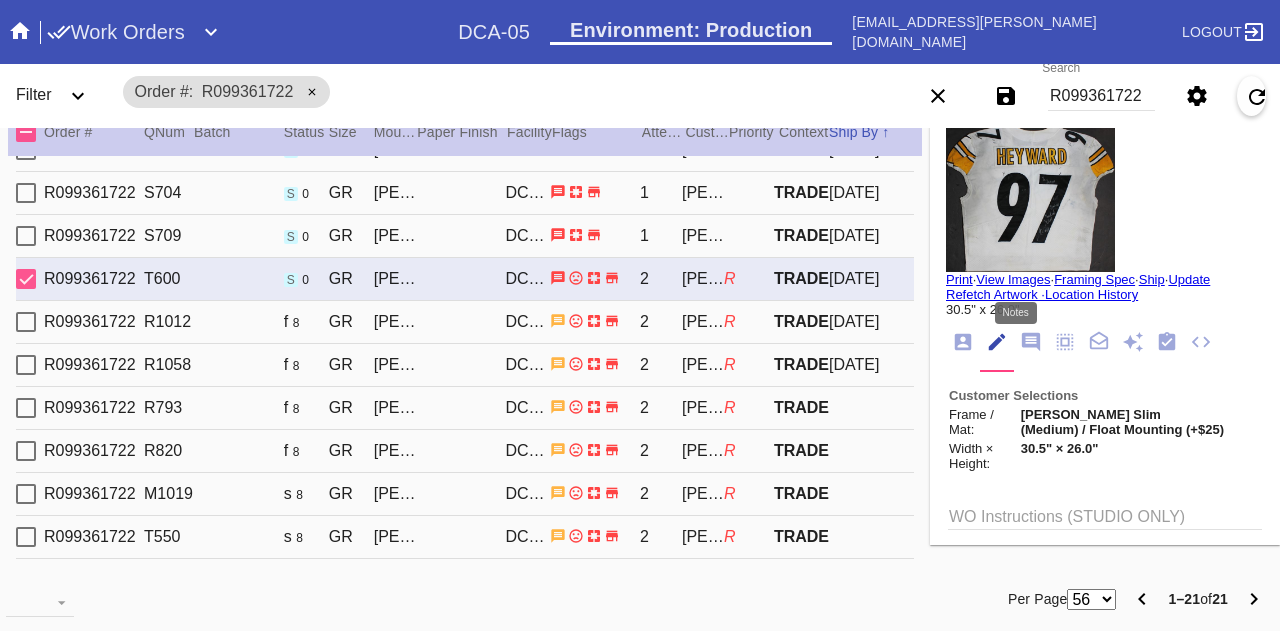click 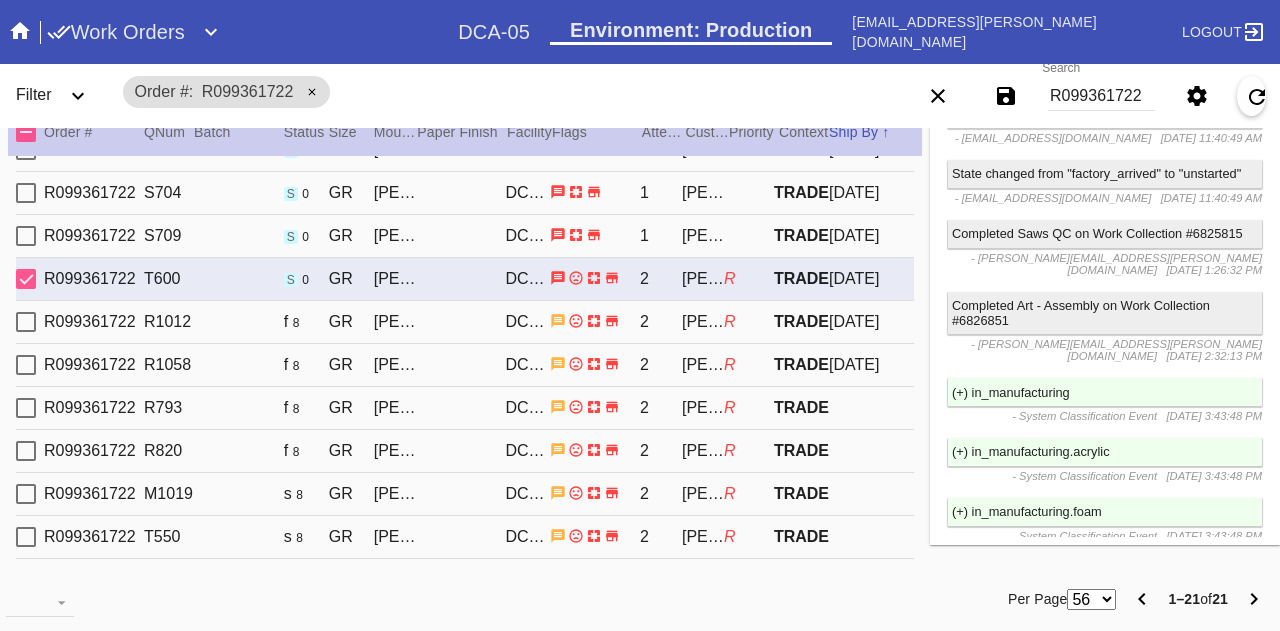 scroll, scrollTop: 2369, scrollLeft: 0, axis: vertical 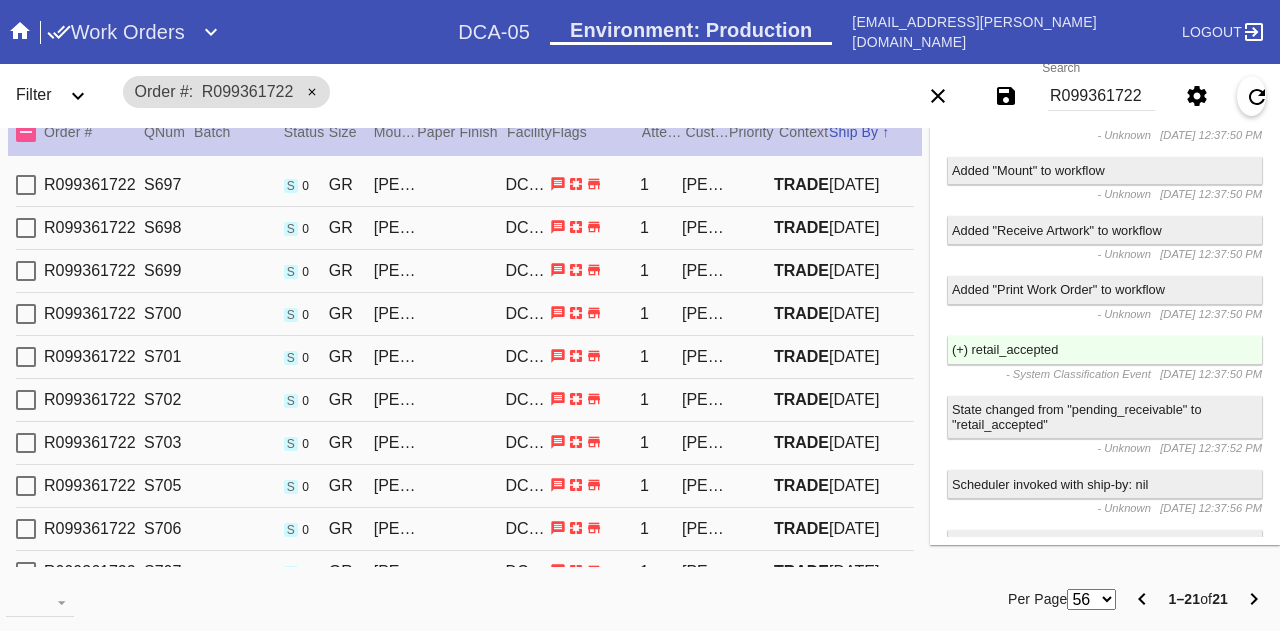 click on "R099361722 S697 s   0 [PERSON_NAME] Slim (Medium) / Float Mounting (+$25) DCA-05 1 [PERSON_NAME]
TRADE [DATE]" at bounding box center (465, 185) 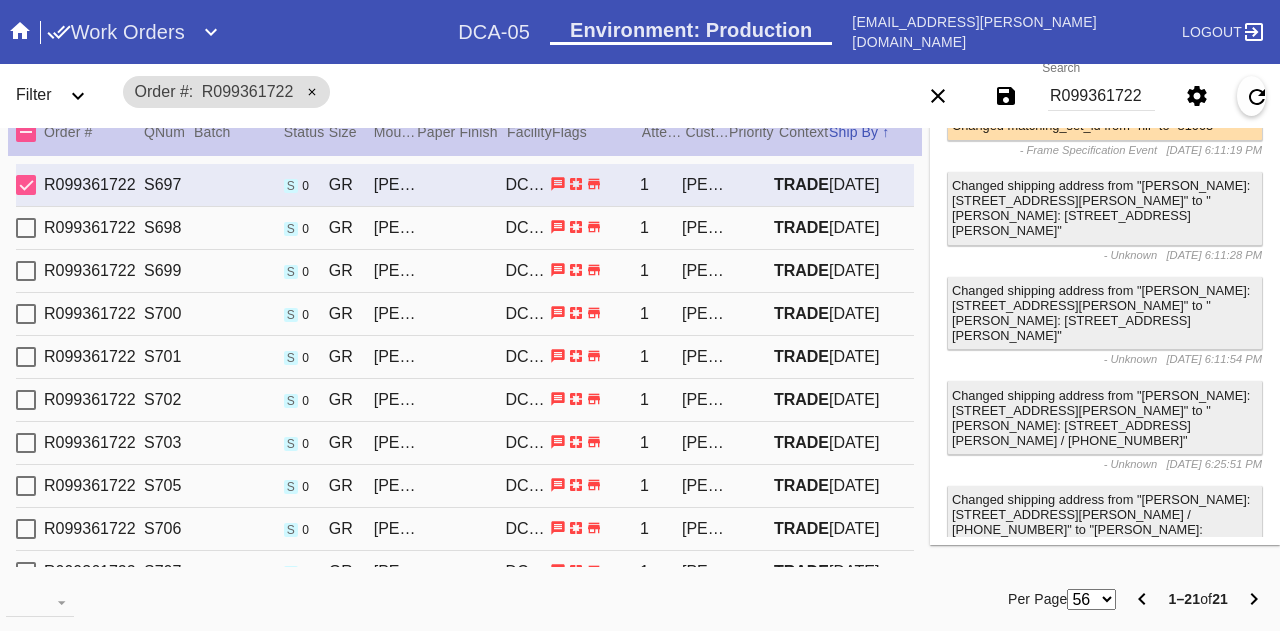 scroll, scrollTop: 0, scrollLeft: 0, axis: both 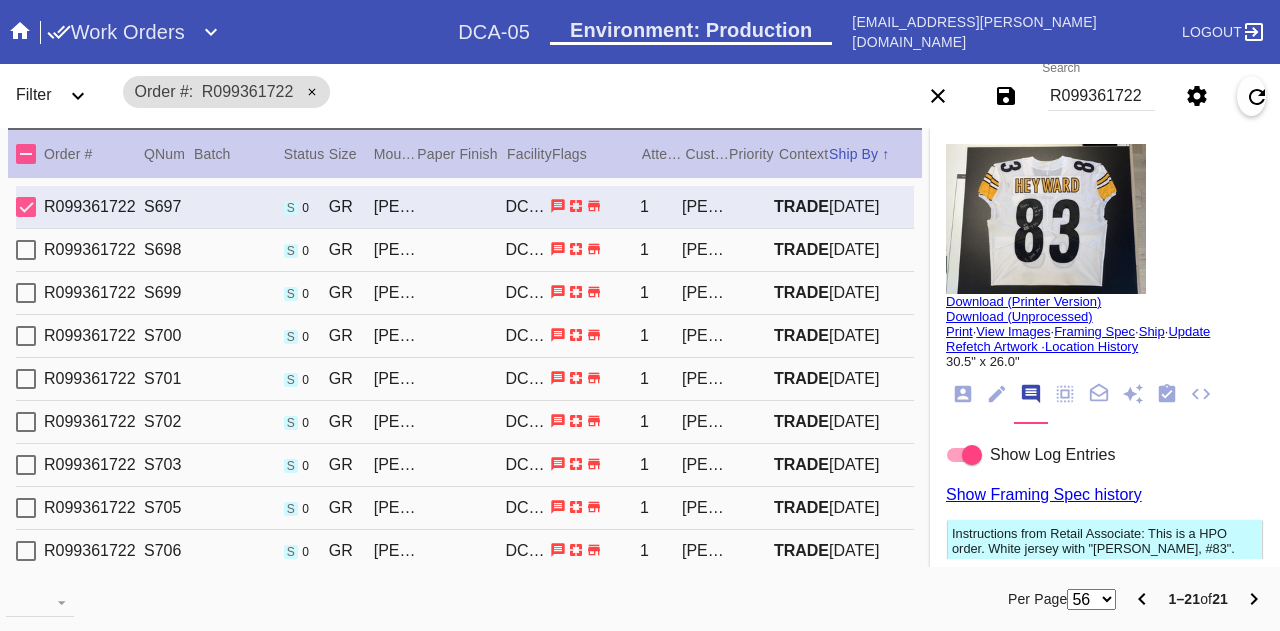 click 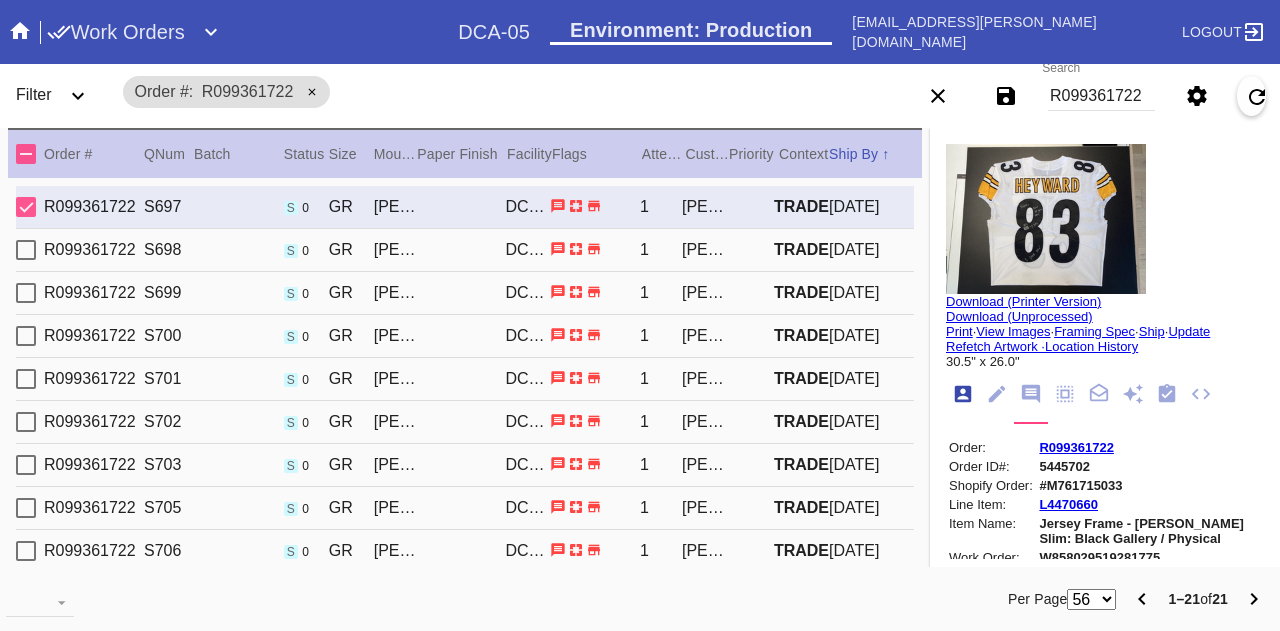 scroll, scrollTop: 24, scrollLeft: 0, axis: vertical 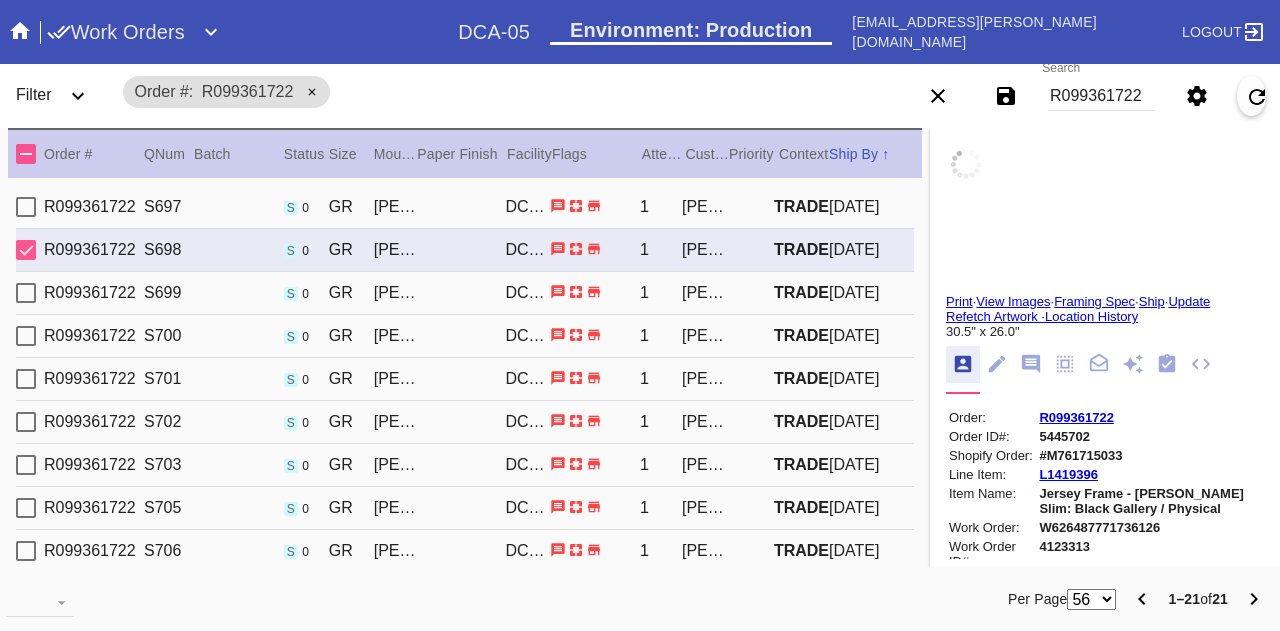 type on "Stitched up hole on yellow part of left shoulder. Black, blue, and grey scuffing all over. This had been worn on the field for sure. [PERSON_NAME] and creases throughout." 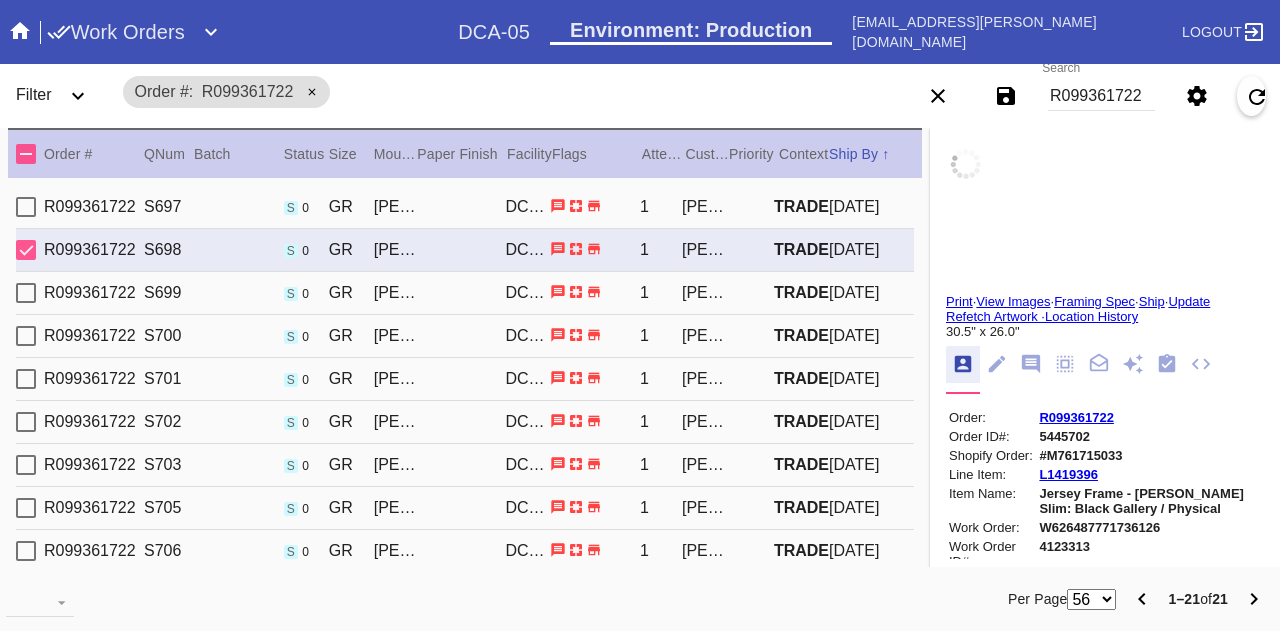type on "[DATE]" 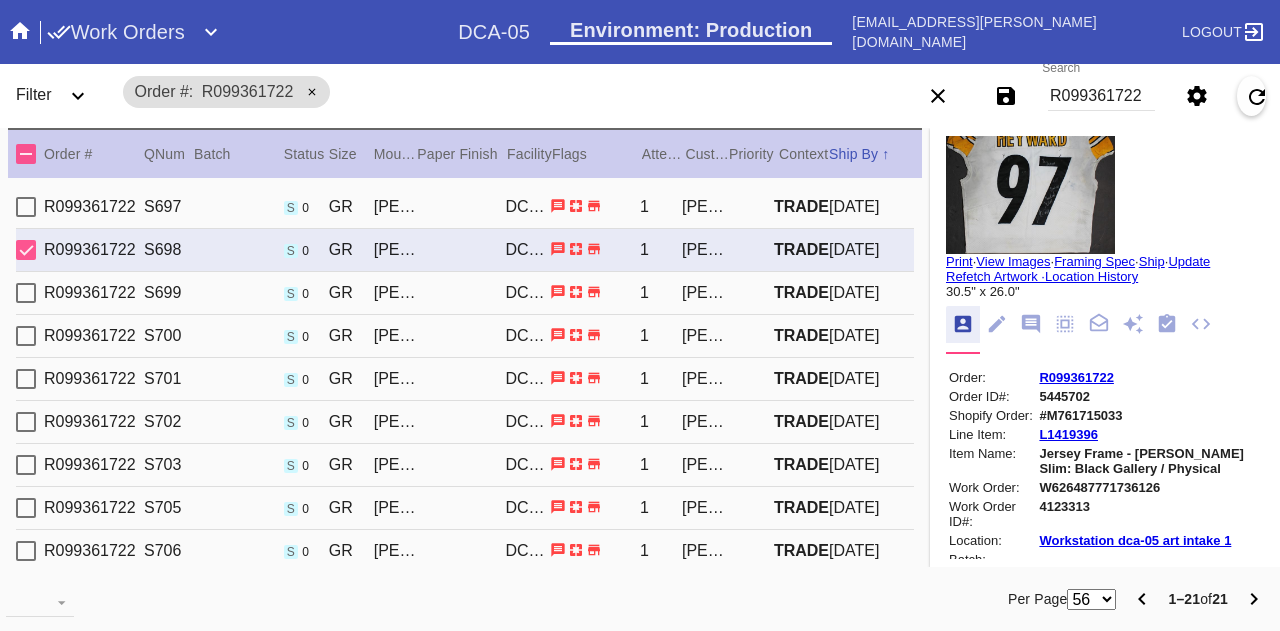 type on "Collar is worn, and top of right shoulder has whitish smear. Loose thread ends around nametag. Creasing throughout." 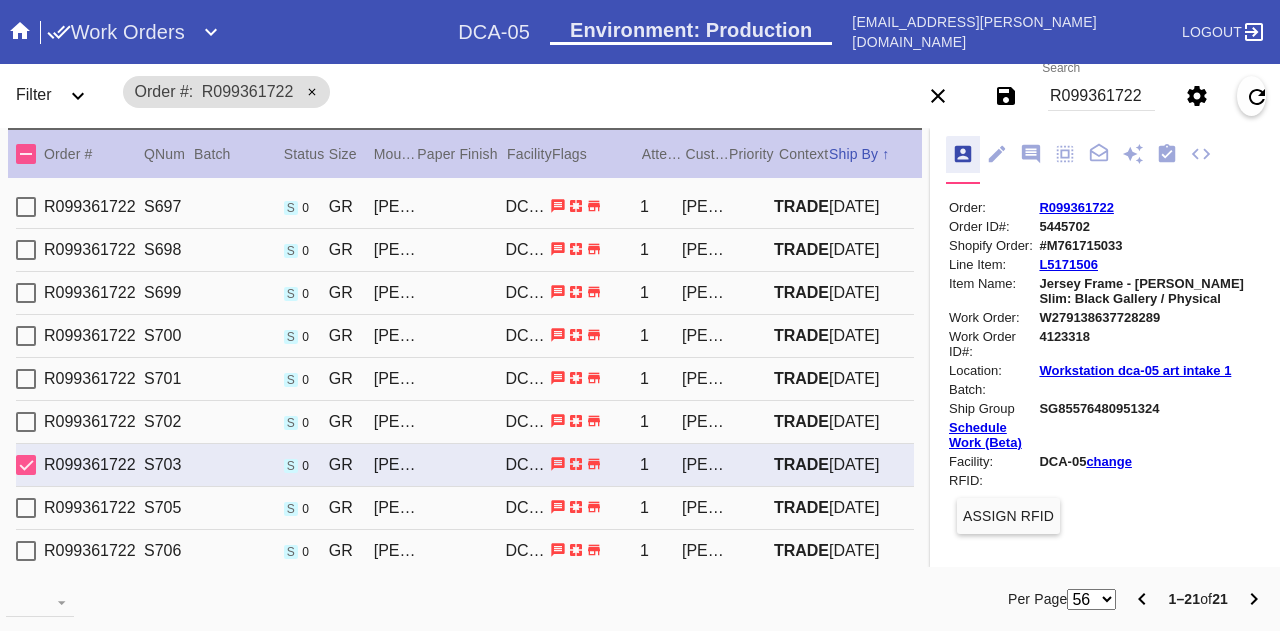 type on "Large black and brown scuffs on shoulders. White specs on 25. lower middle, looks like dried blood stain." 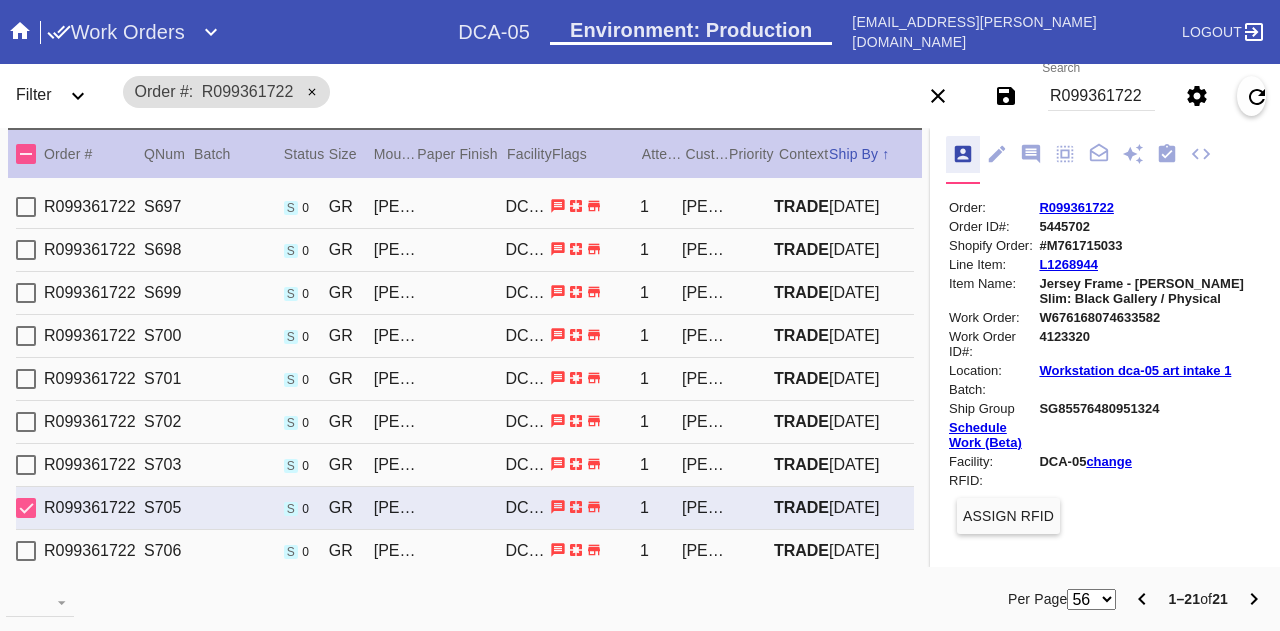 scroll, scrollTop: 280, scrollLeft: 0, axis: vertical 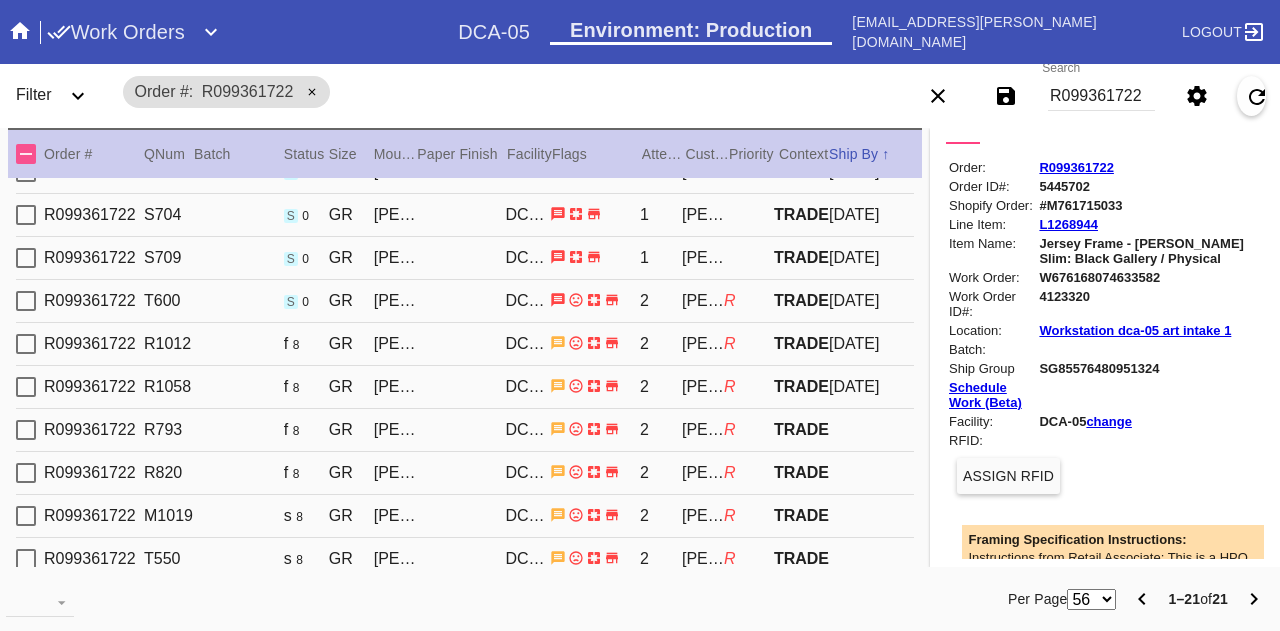 click on "Settings" 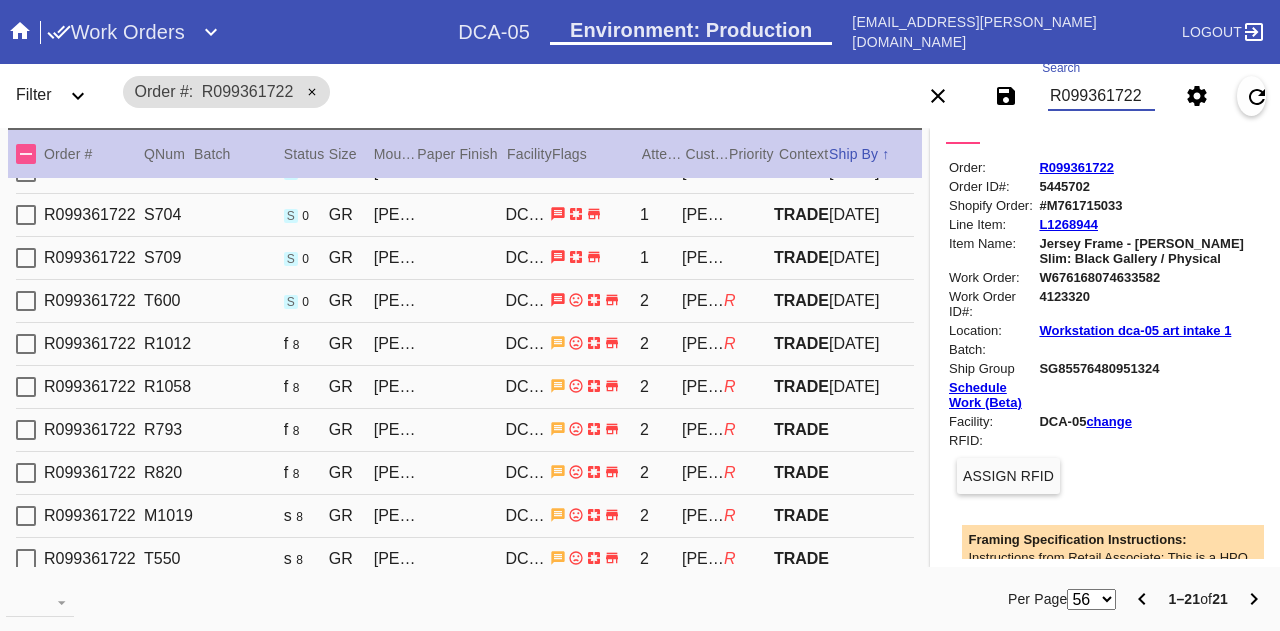 click on "R099361722" at bounding box center [1101, 96] 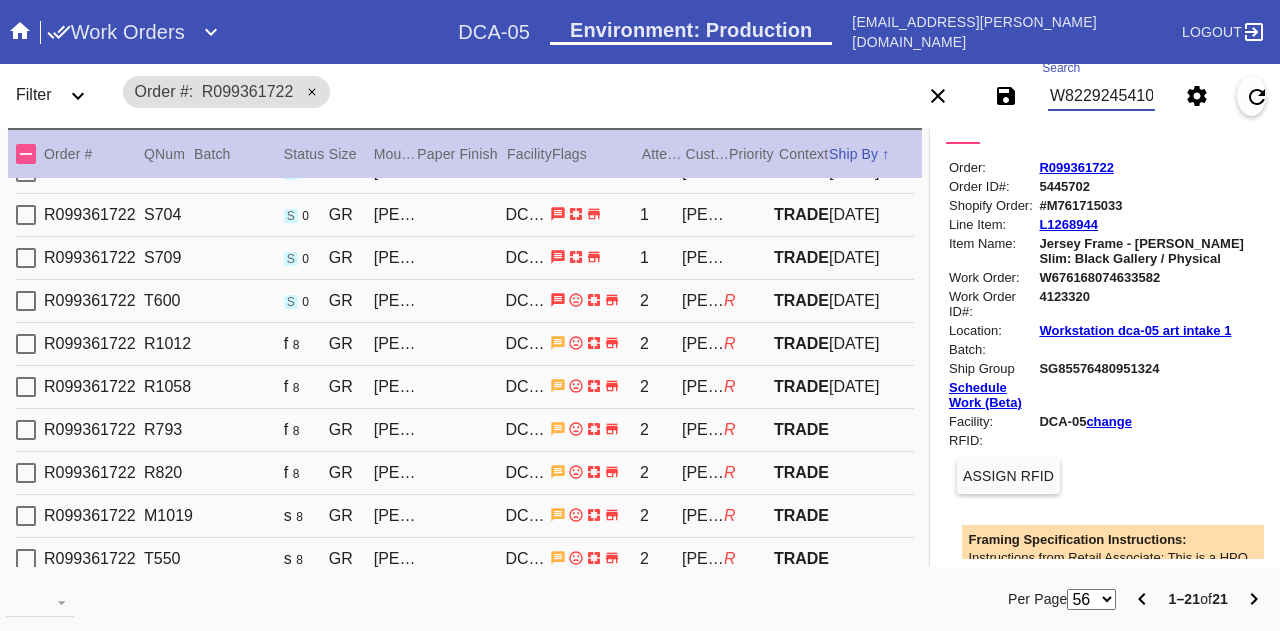 scroll, scrollTop: 0, scrollLeft: 45, axis: horizontal 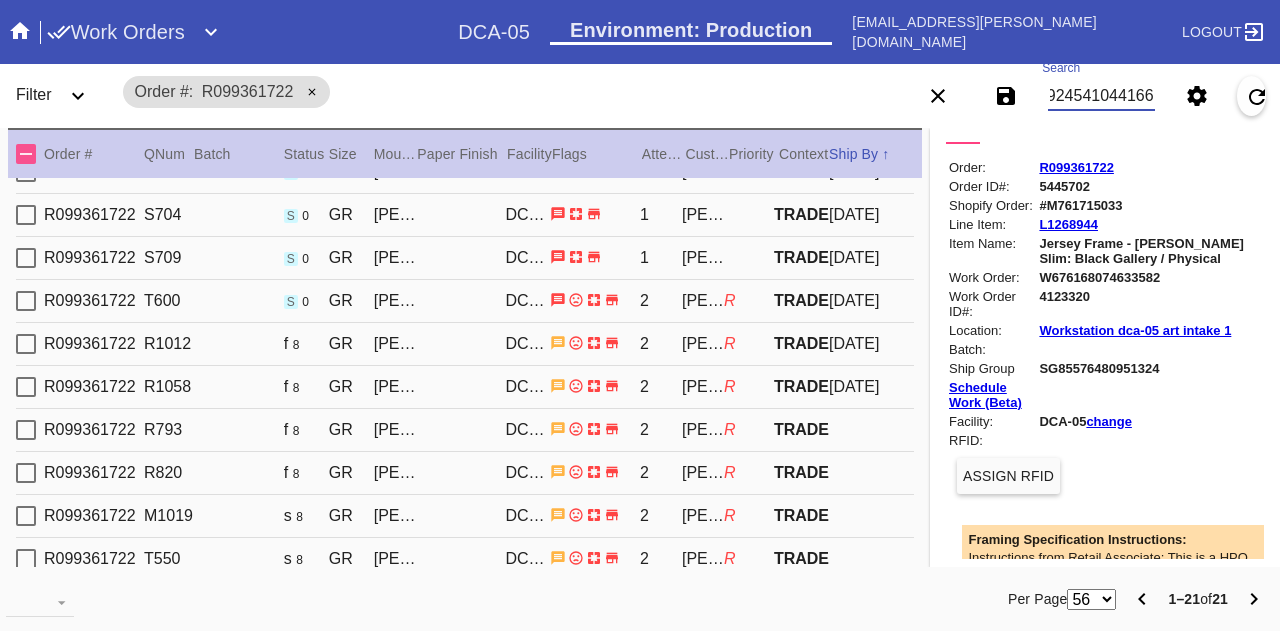type on "W822924541044166" 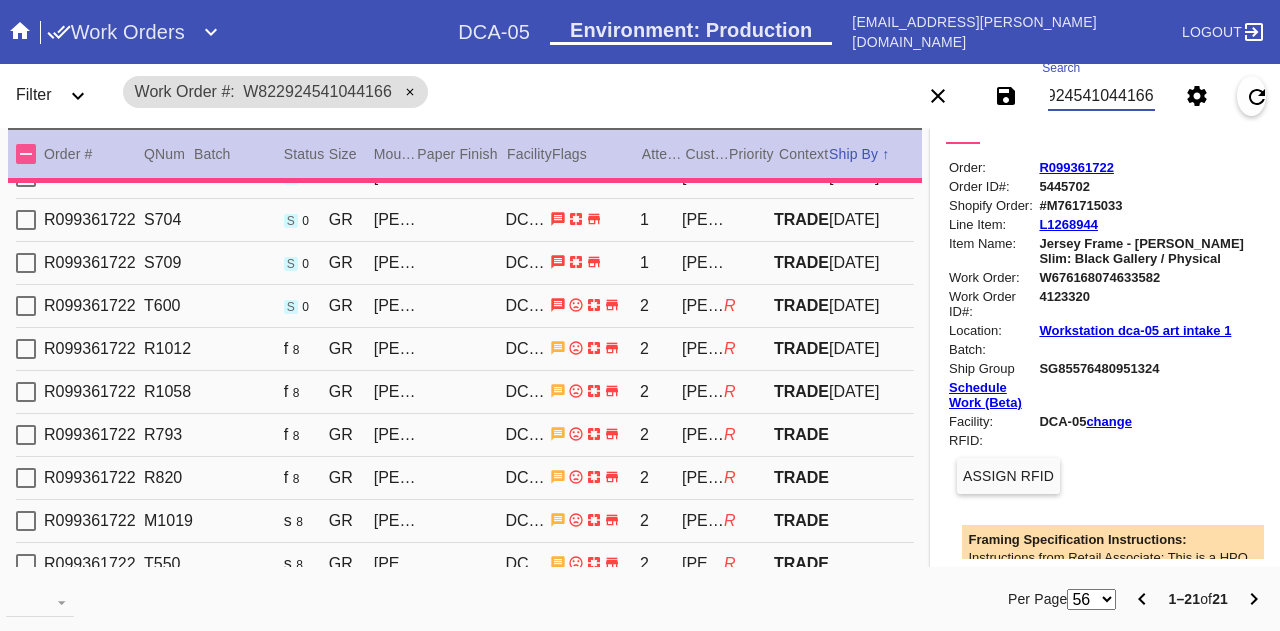 type on "0.0" 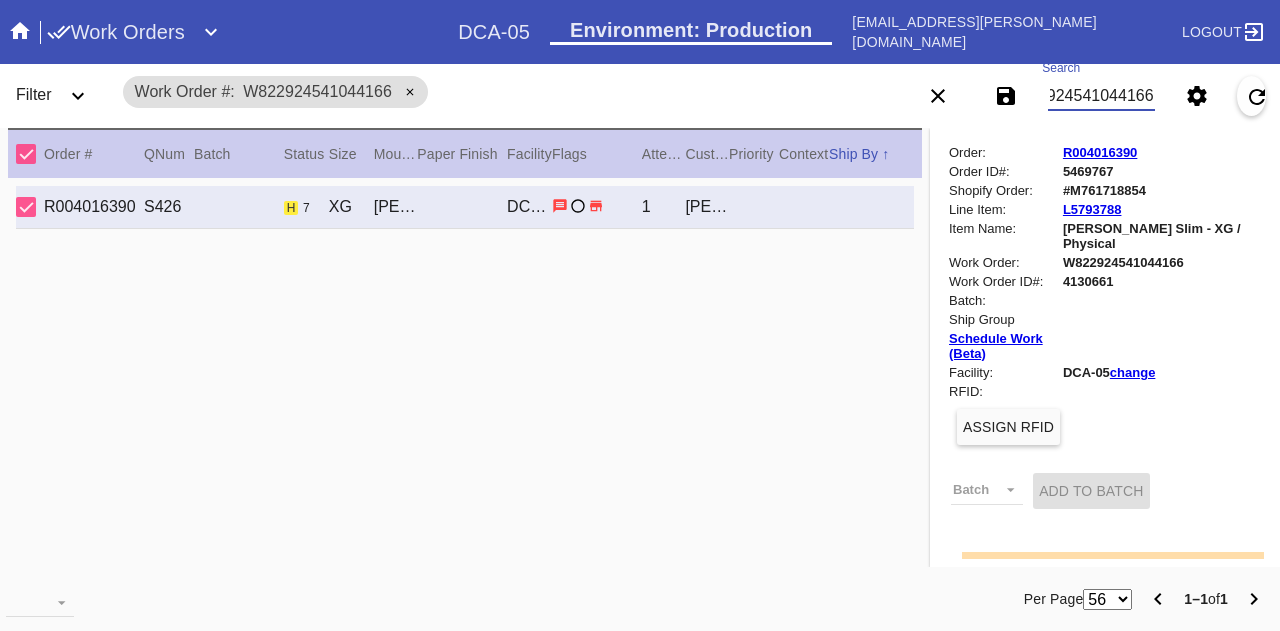 scroll, scrollTop: 0, scrollLeft: 0, axis: both 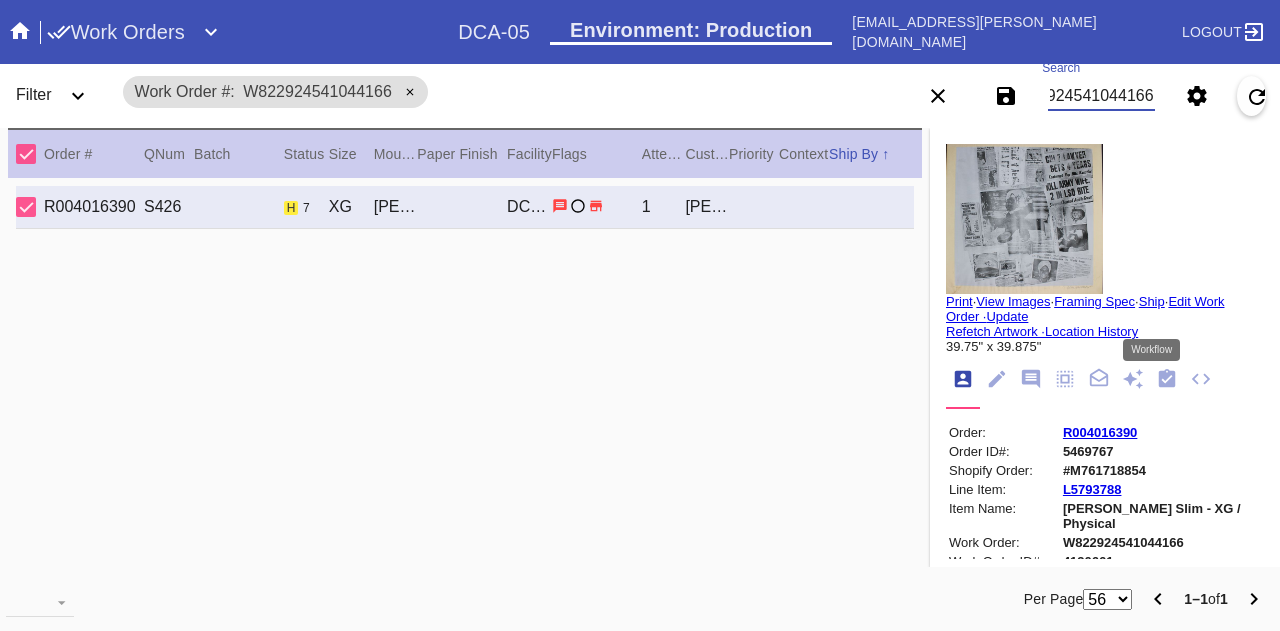 click 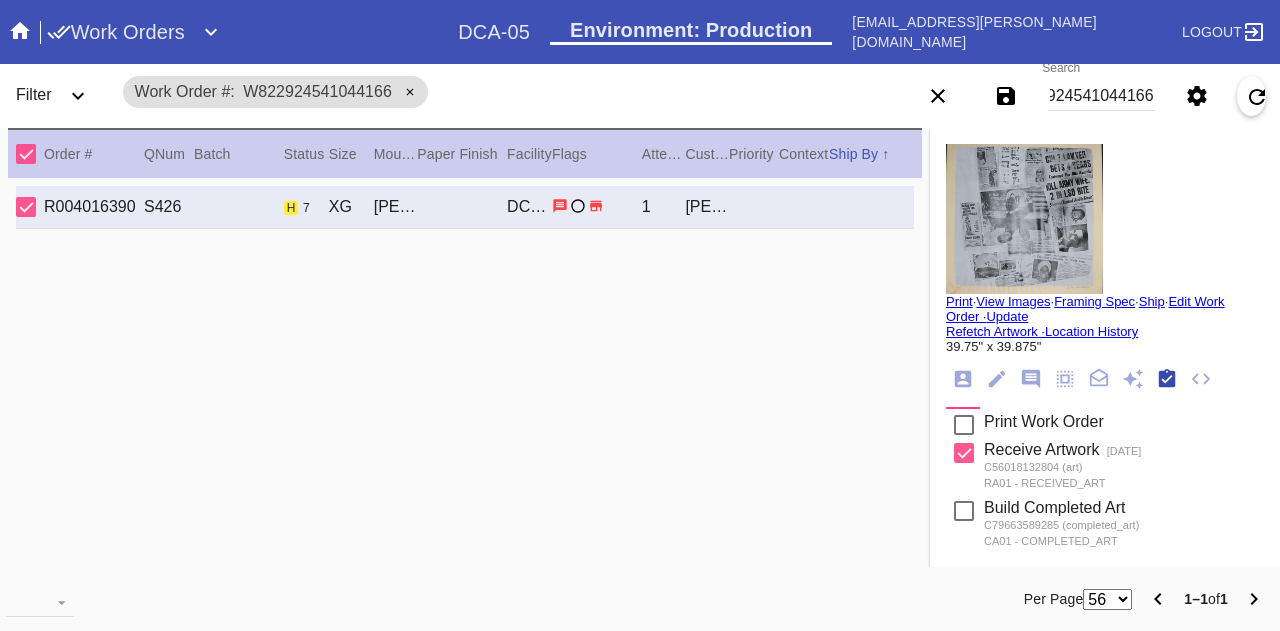 scroll, scrollTop: 0, scrollLeft: 0, axis: both 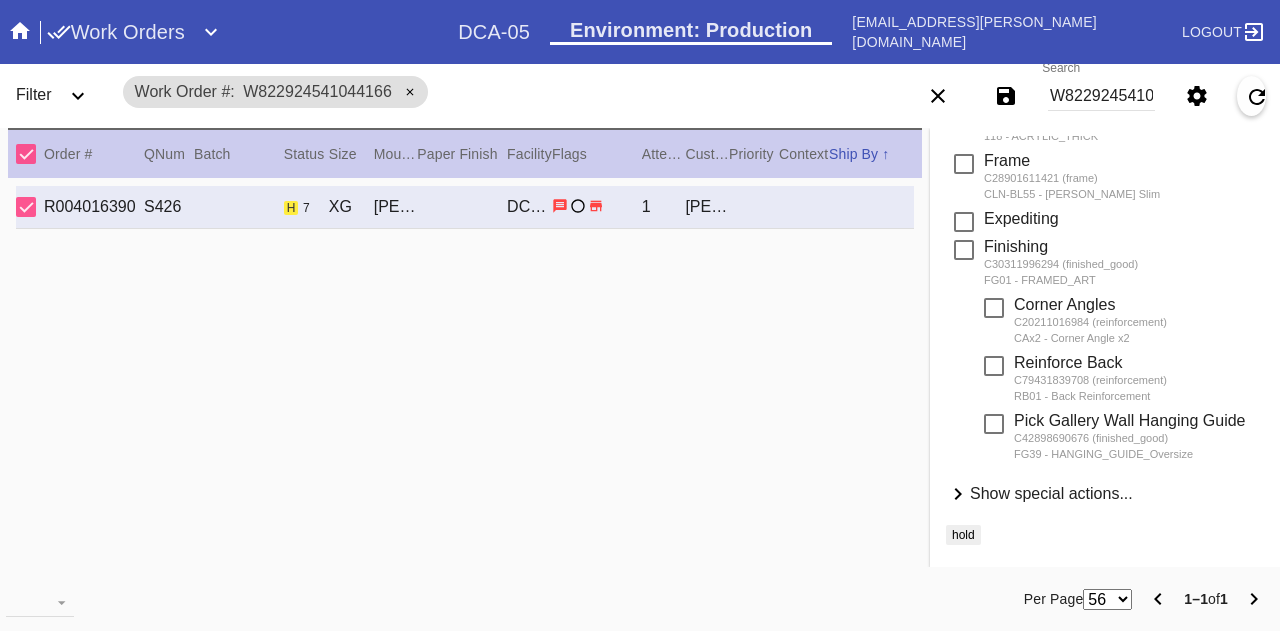 click on "Show special actions..." at bounding box center (1051, 493) 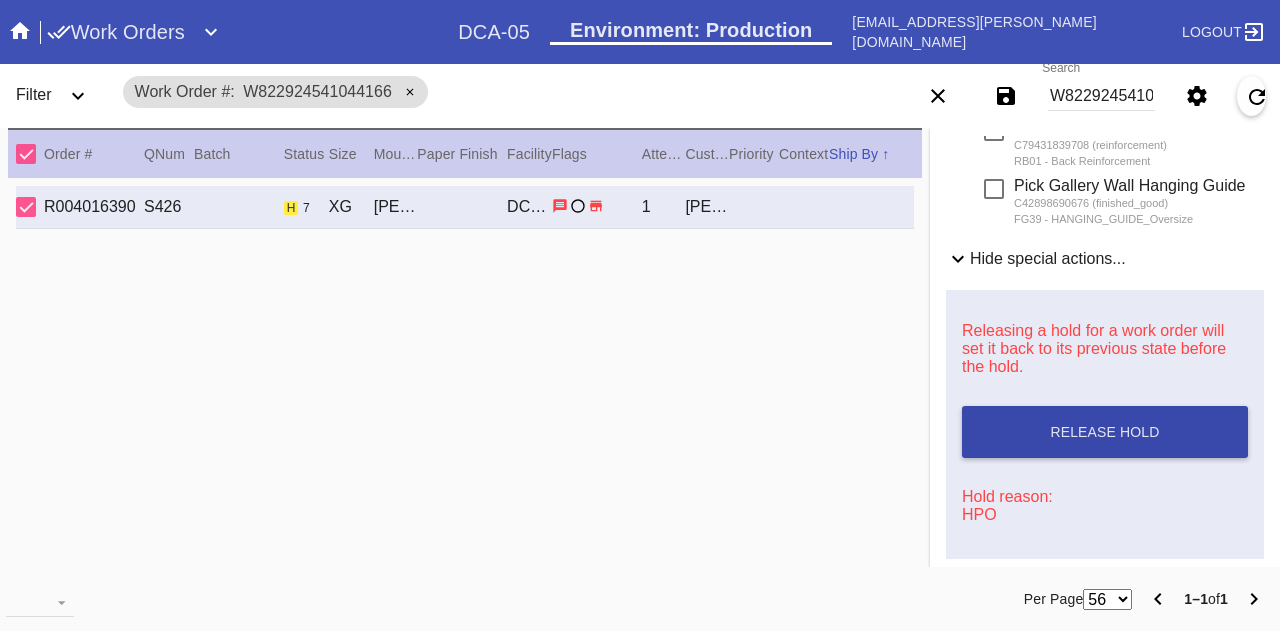 click on "Release Hold" at bounding box center (1104, 432) 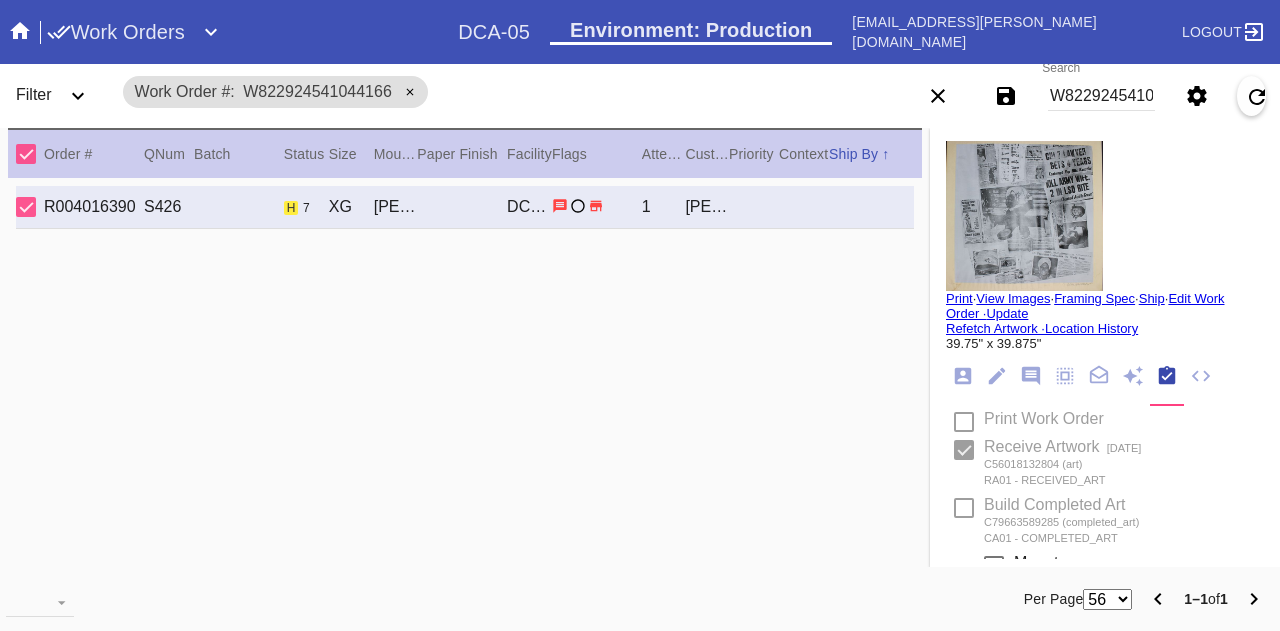 scroll, scrollTop: 0, scrollLeft: 0, axis: both 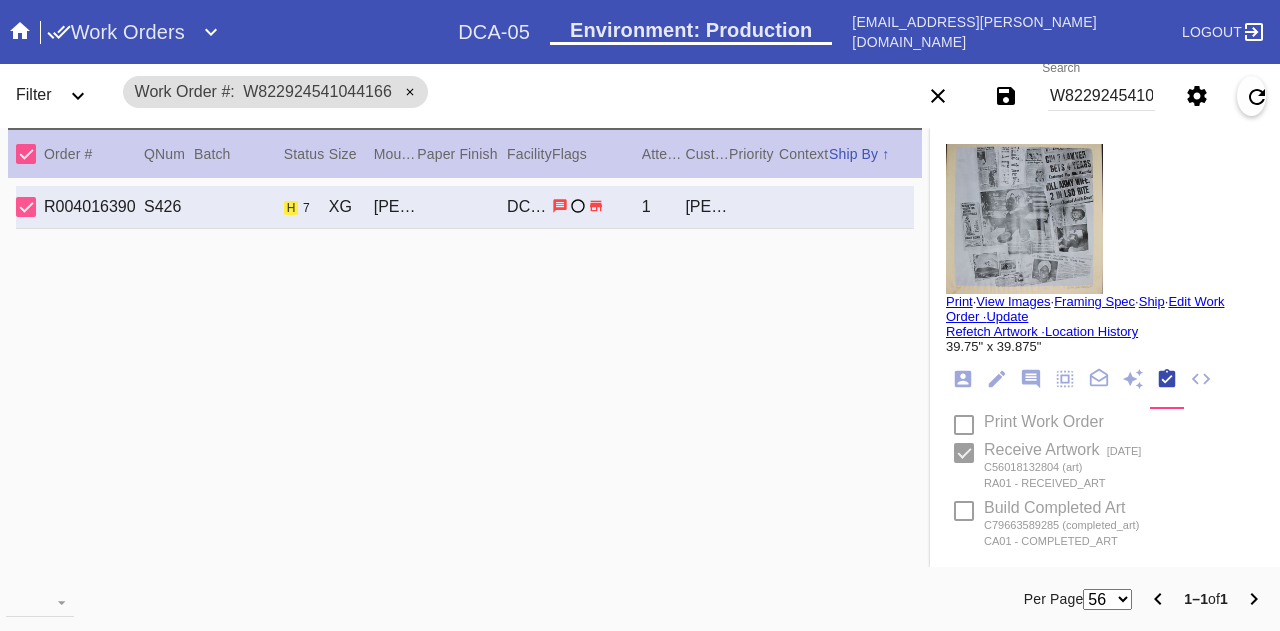 click 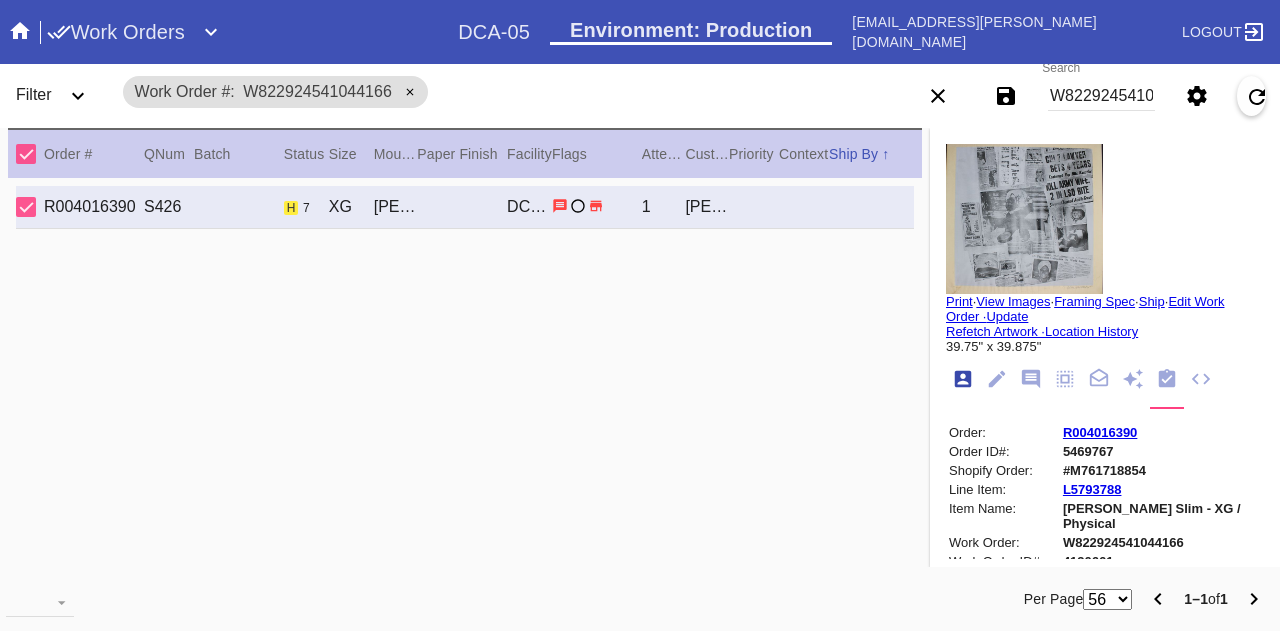 scroll, scrollTop: 24, scrollLeft: 0, axis: vertical 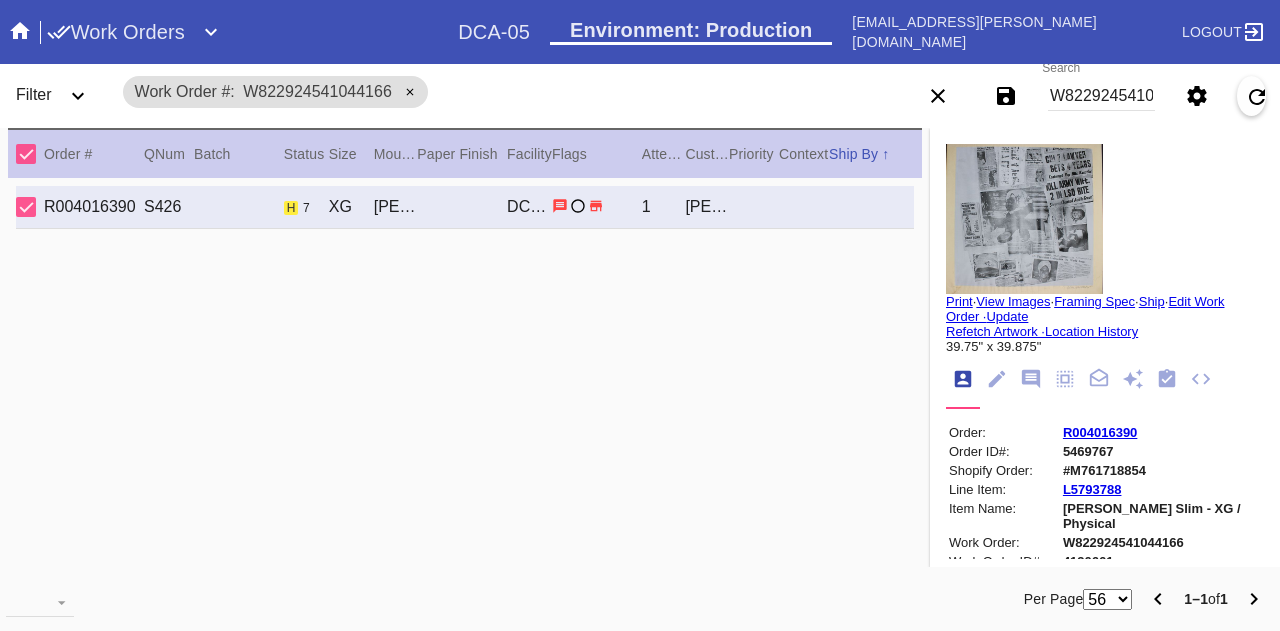 type on "[DATE]" 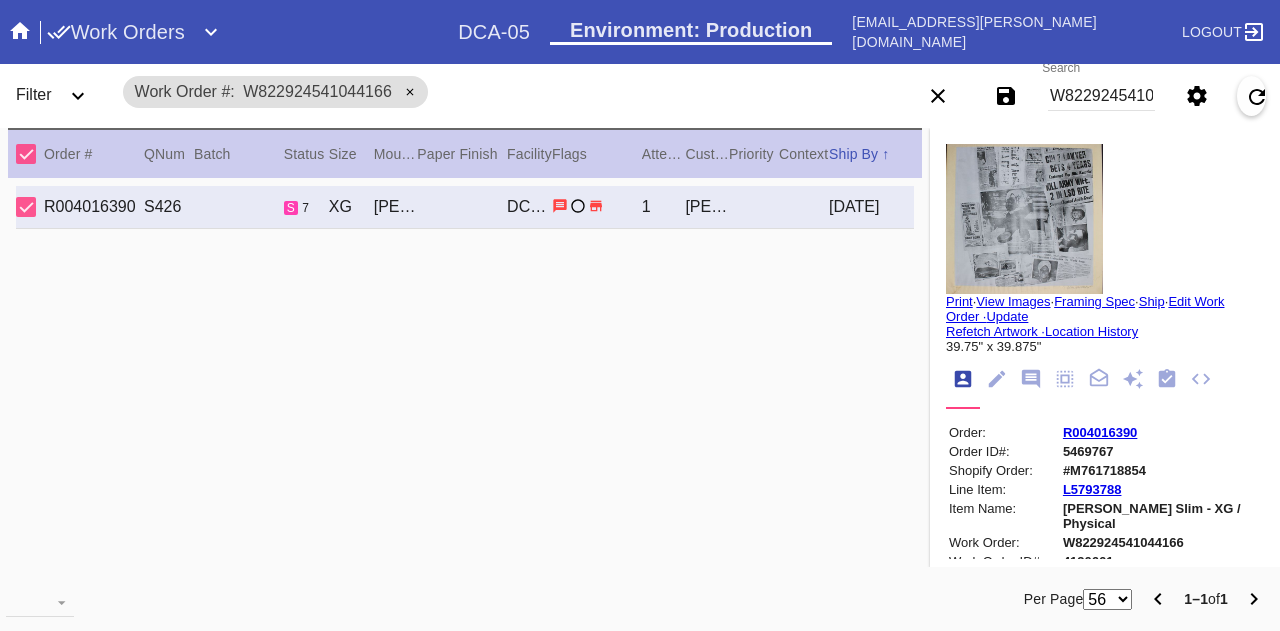 click on "W822924541044166" at bounding box center [1162, 542] 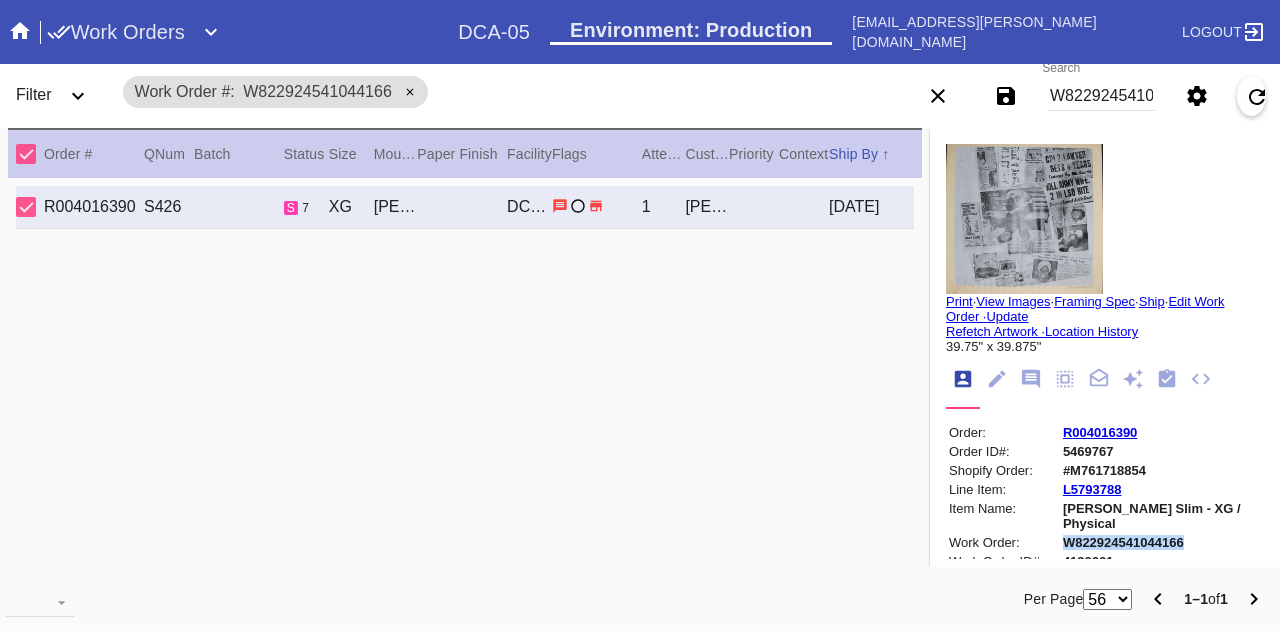 click on "W822924541044166" at bounding box center (1162, 542) 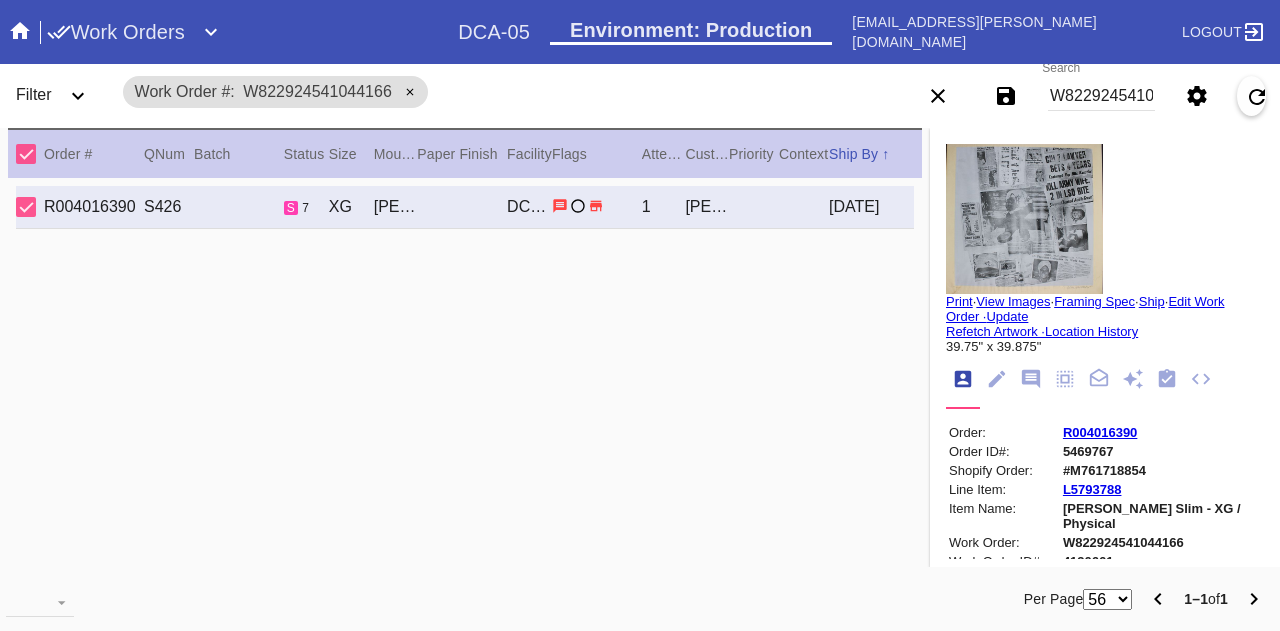 click on "5469767" at bounding box center [1162, 451] 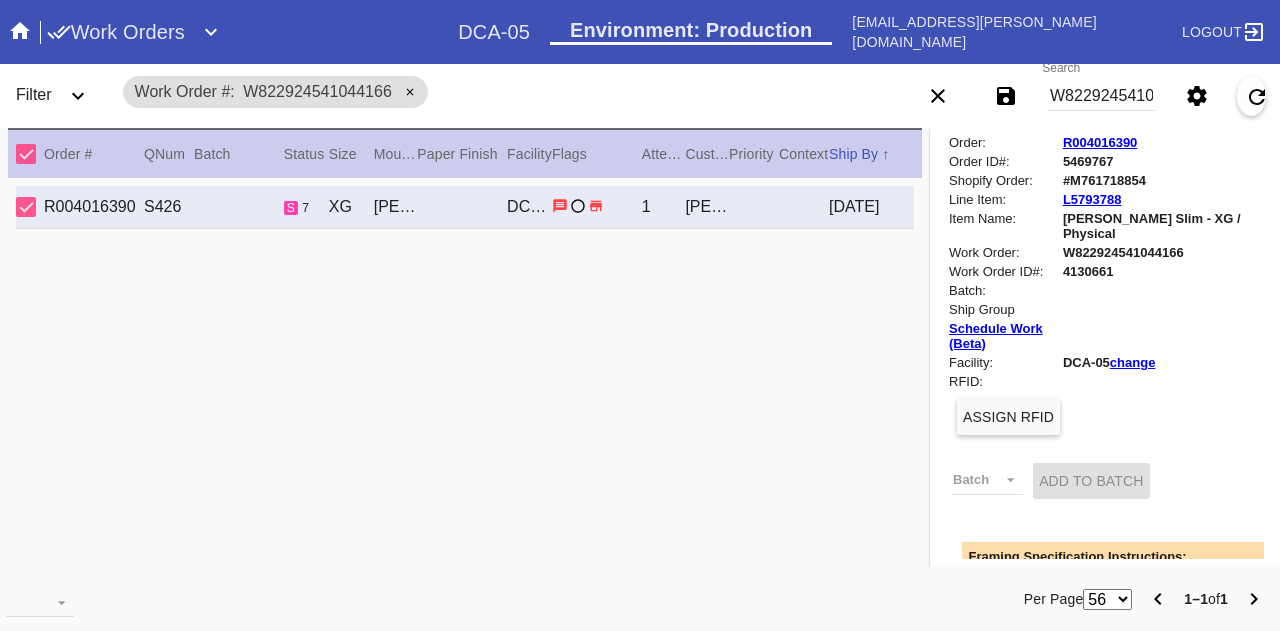 scroll, scrollTop: 301, scrollLeft: 0, axis: vertical 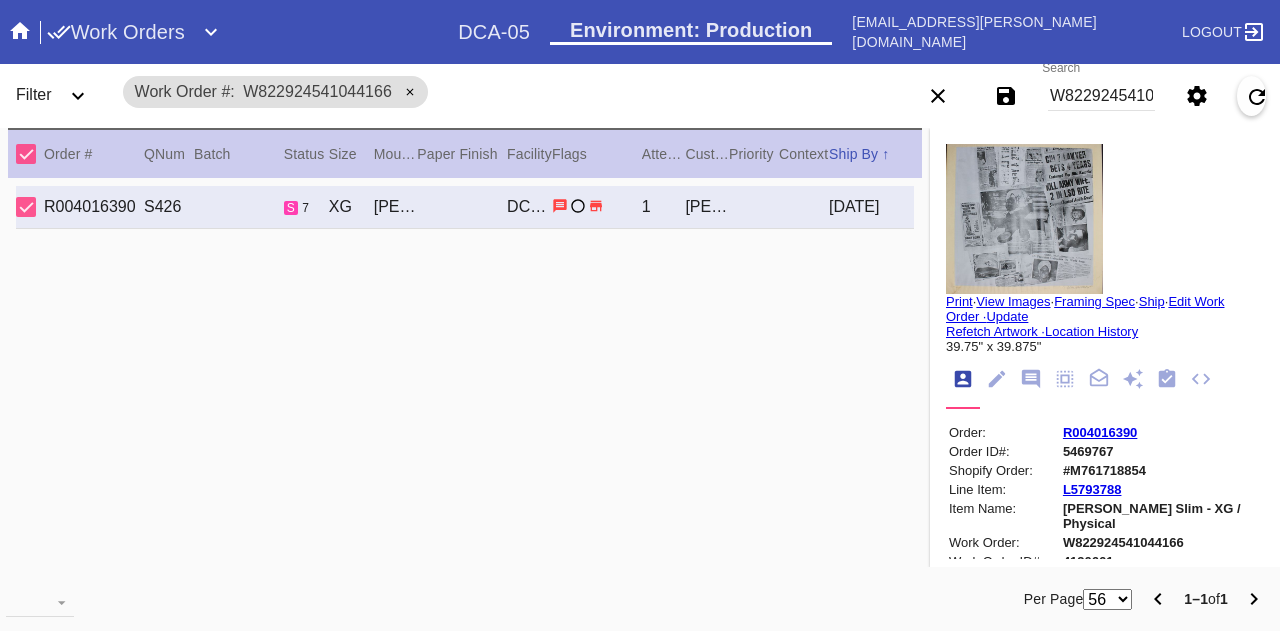 click on "Print" at bounding box center (959, 301) 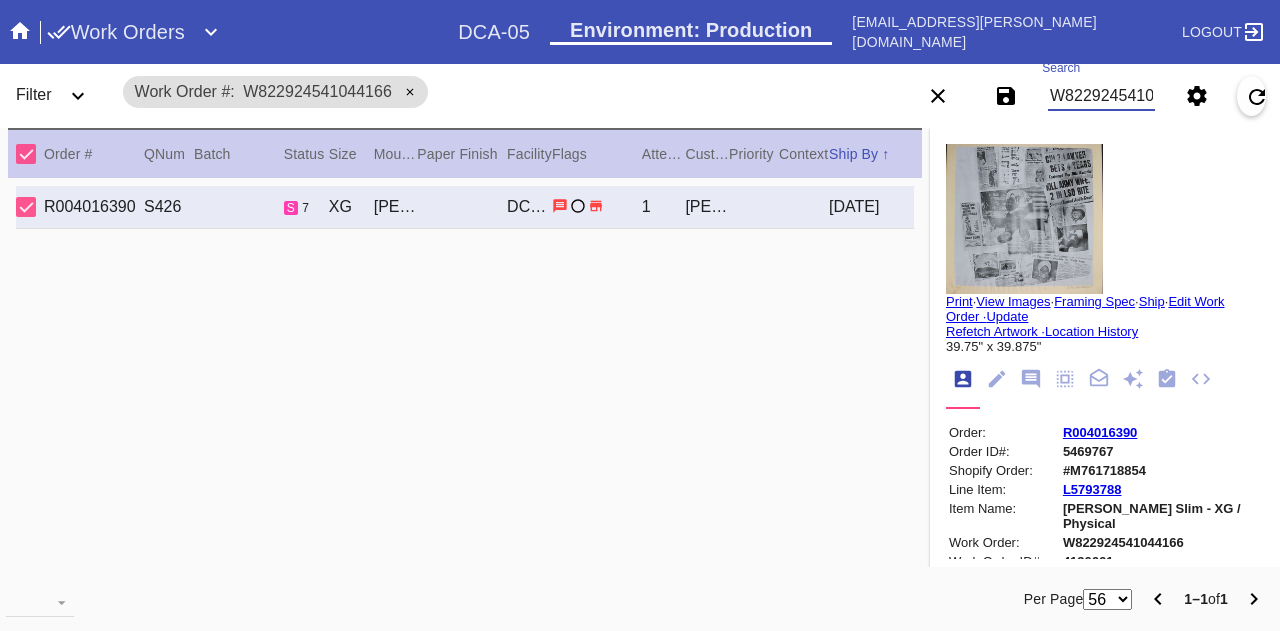 click on "W822924541044166" at bounding box center (1101, 96) 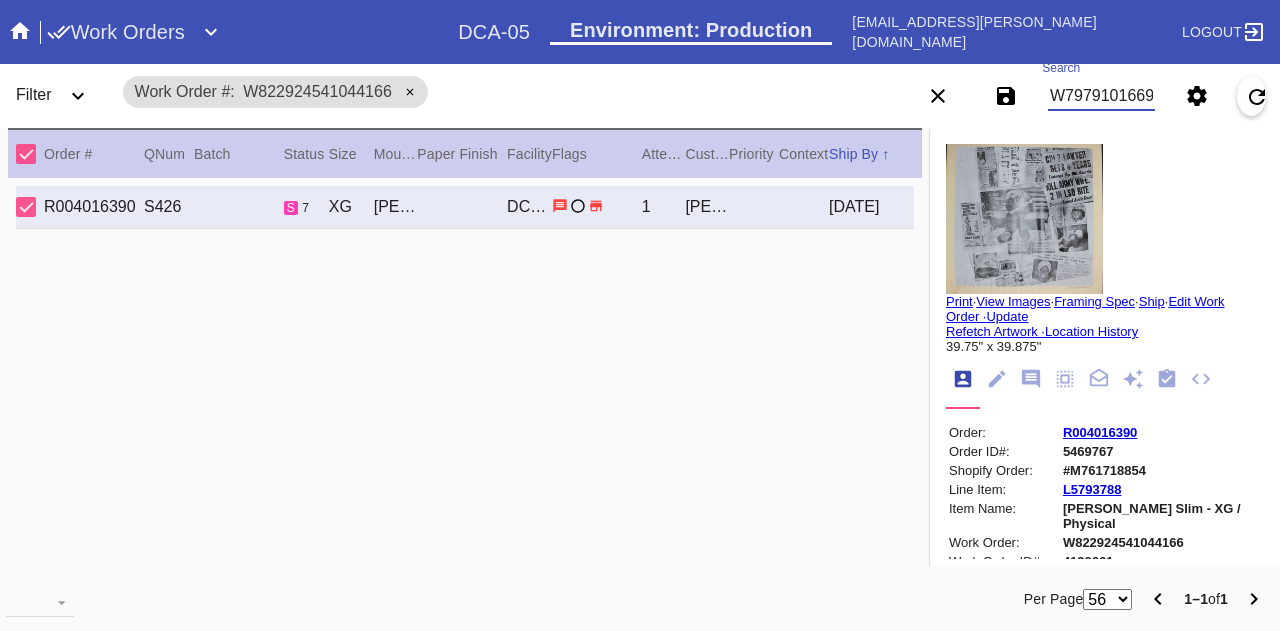 scroll, scrollTop: 0, scrollLeft: 45, axis: horizontal 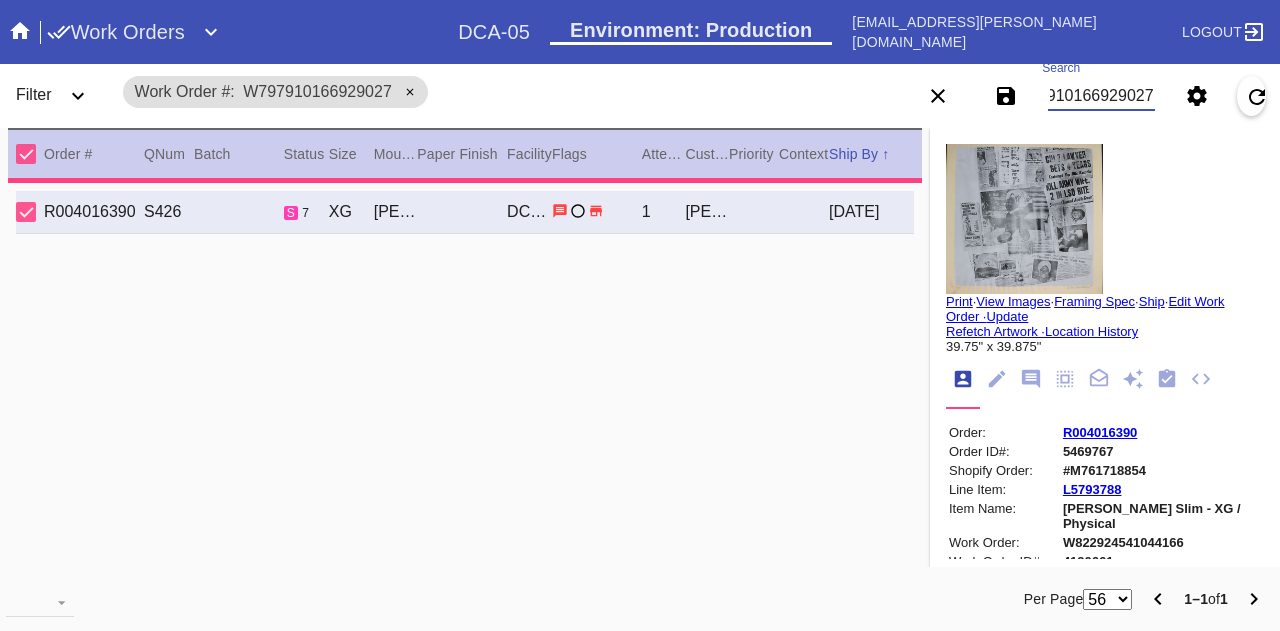 type on "W797910166929027" 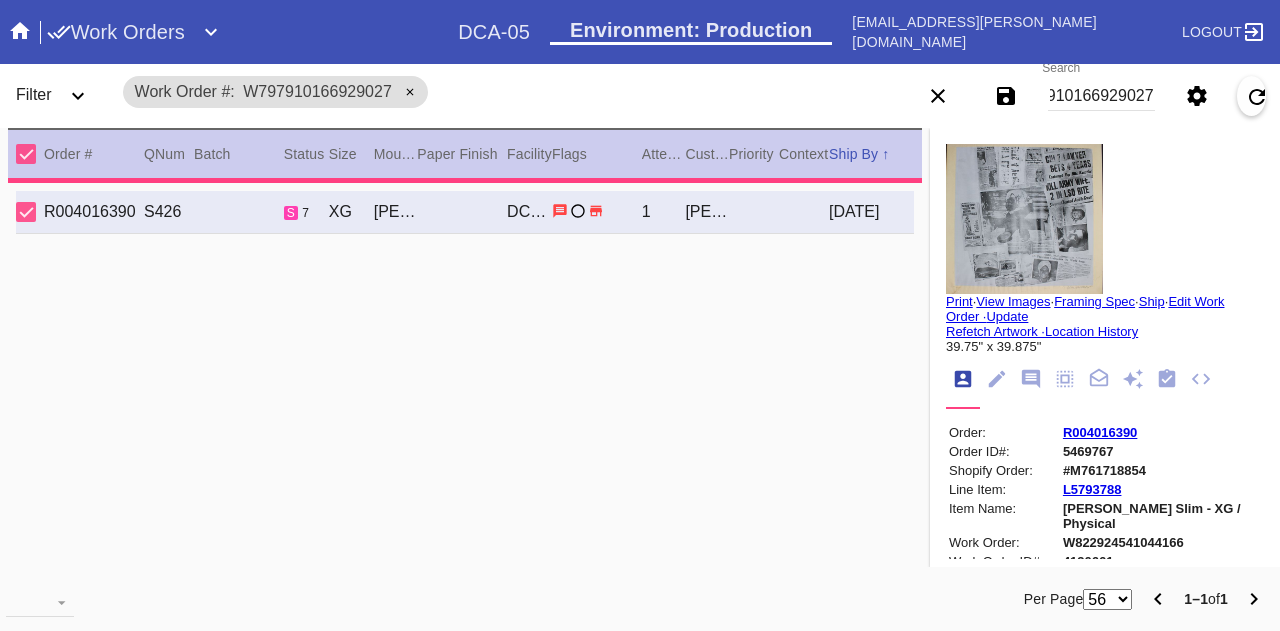 type on "1.5" 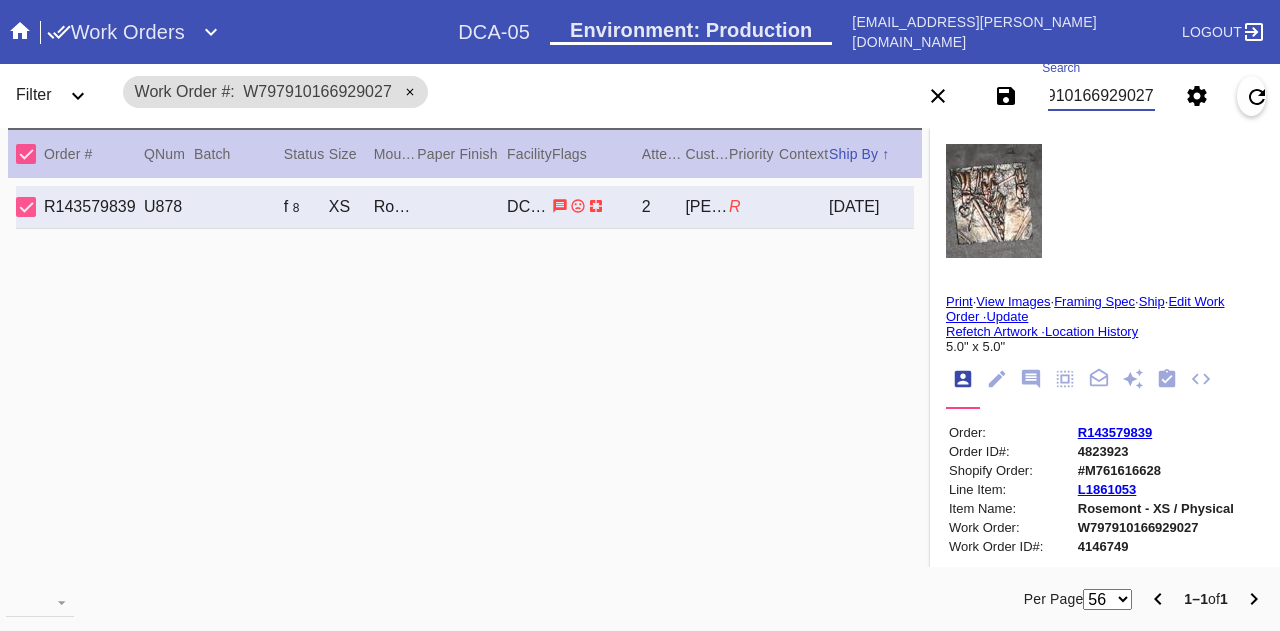 scroll, scrollTop: 0, scrollLeft: 0, axis: both 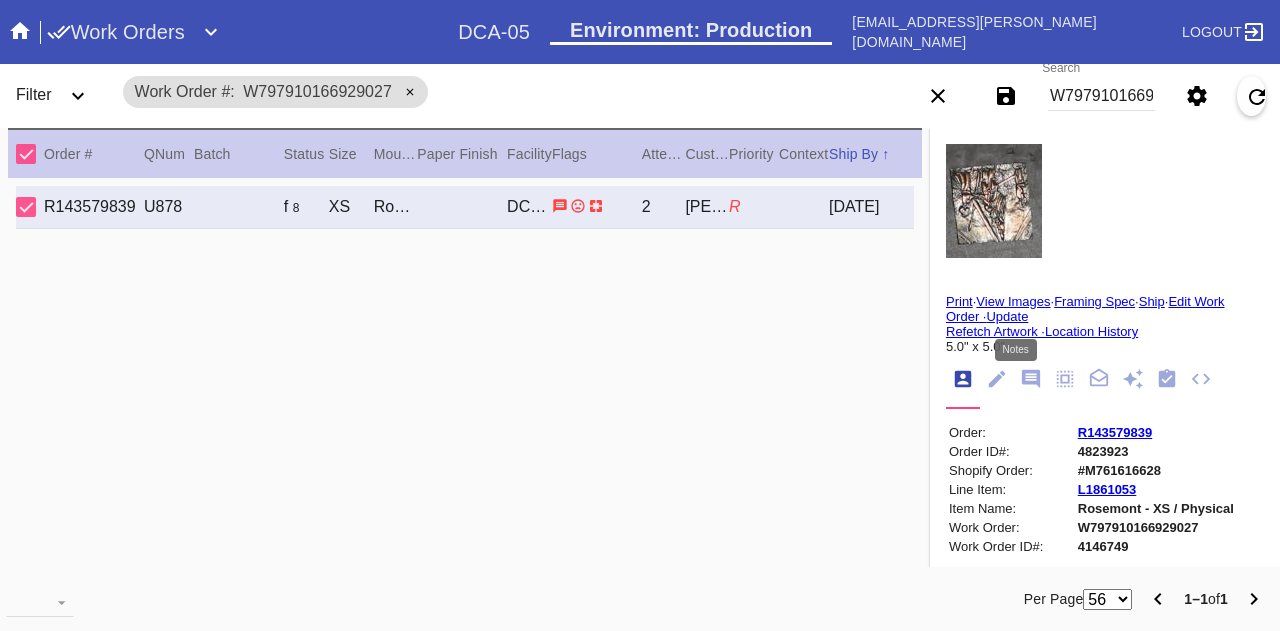 click 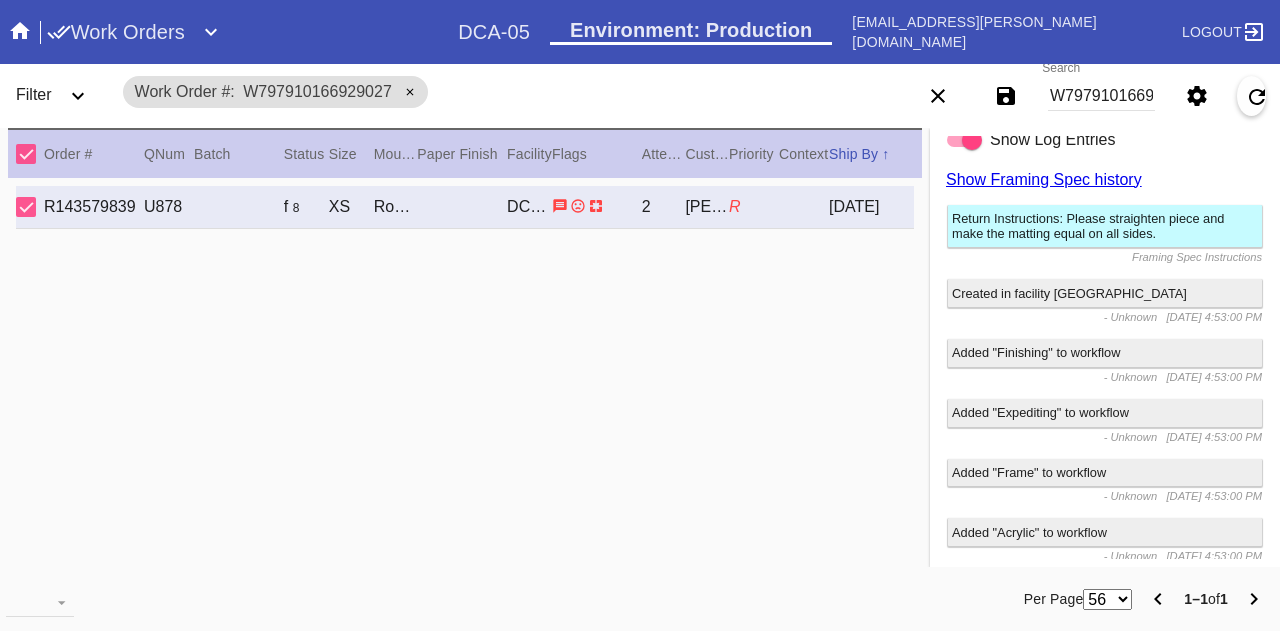 scroll, scrollTop: 112, scrollLeft: 0, axis: vertical 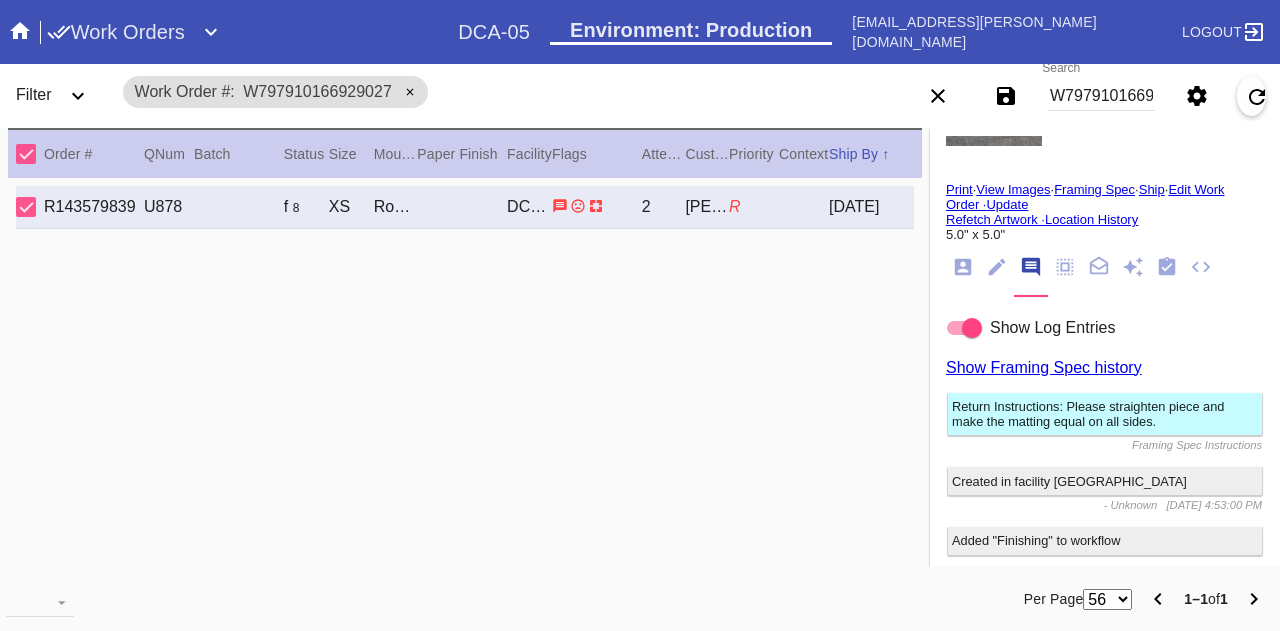 click on "W797910166929027" at bounding box center [1101, 96] 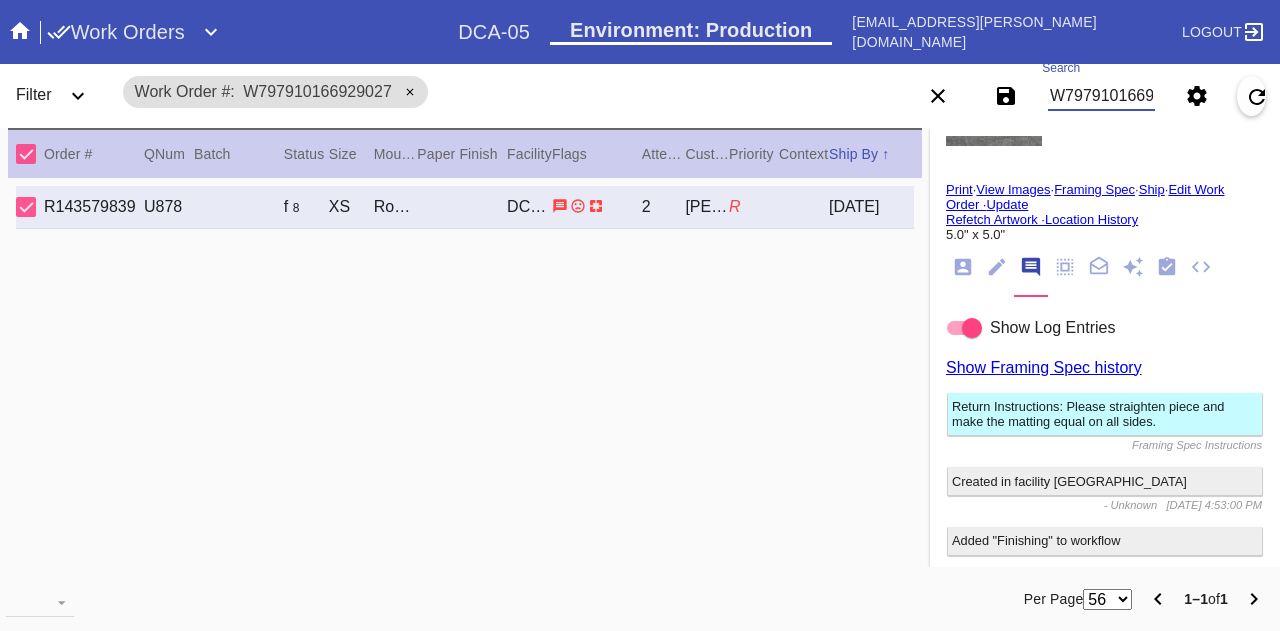 click on "W797910166929027" at bounding box center [1101, 96] 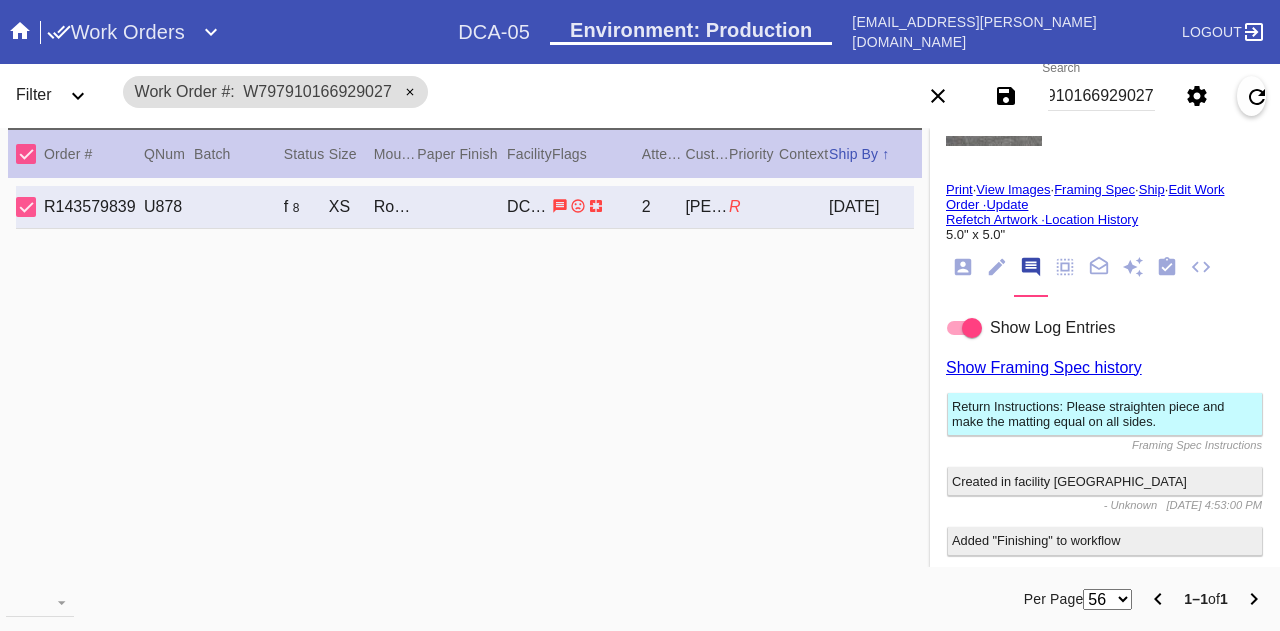 scroll, scrollTop: 0, scrollLeft: 0, axis: both 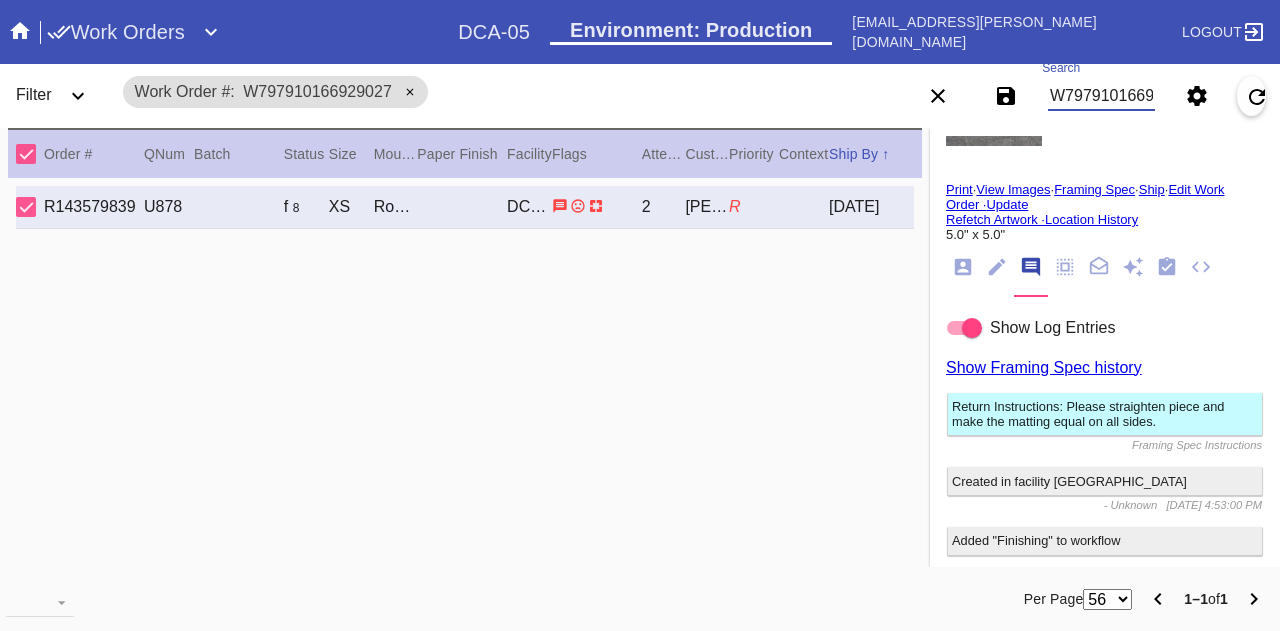 click on "W797910166929027" at bounding box center [1101, 96] 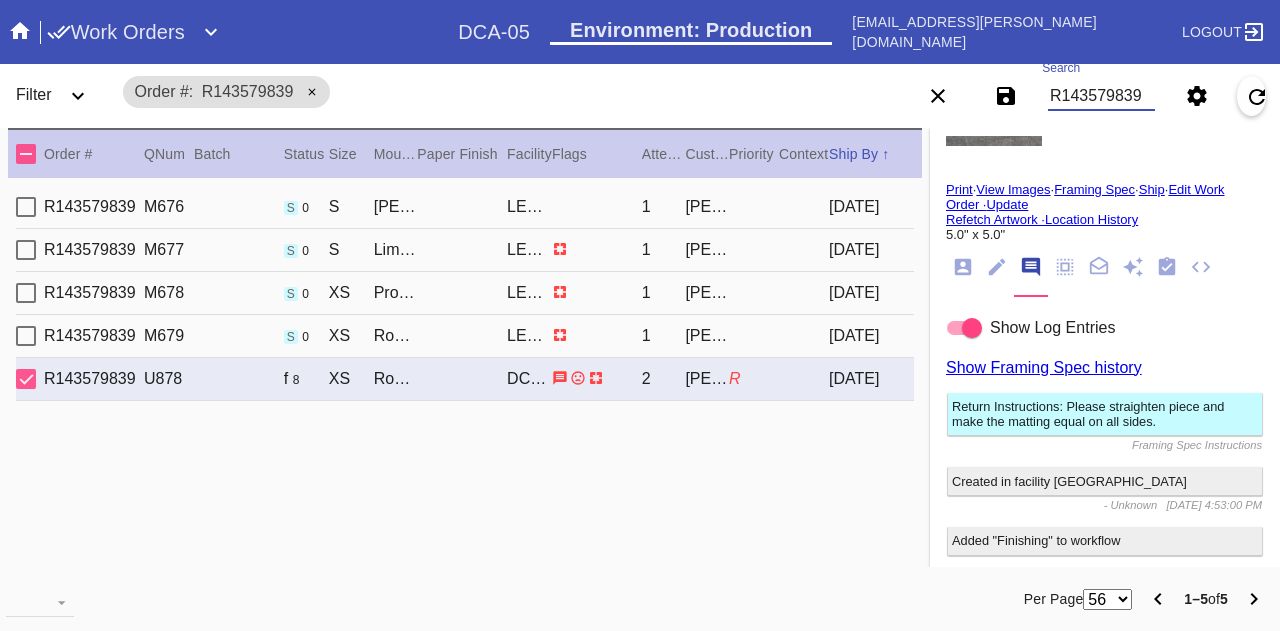 click on "R143579839" at bounding box center [1101, 96] 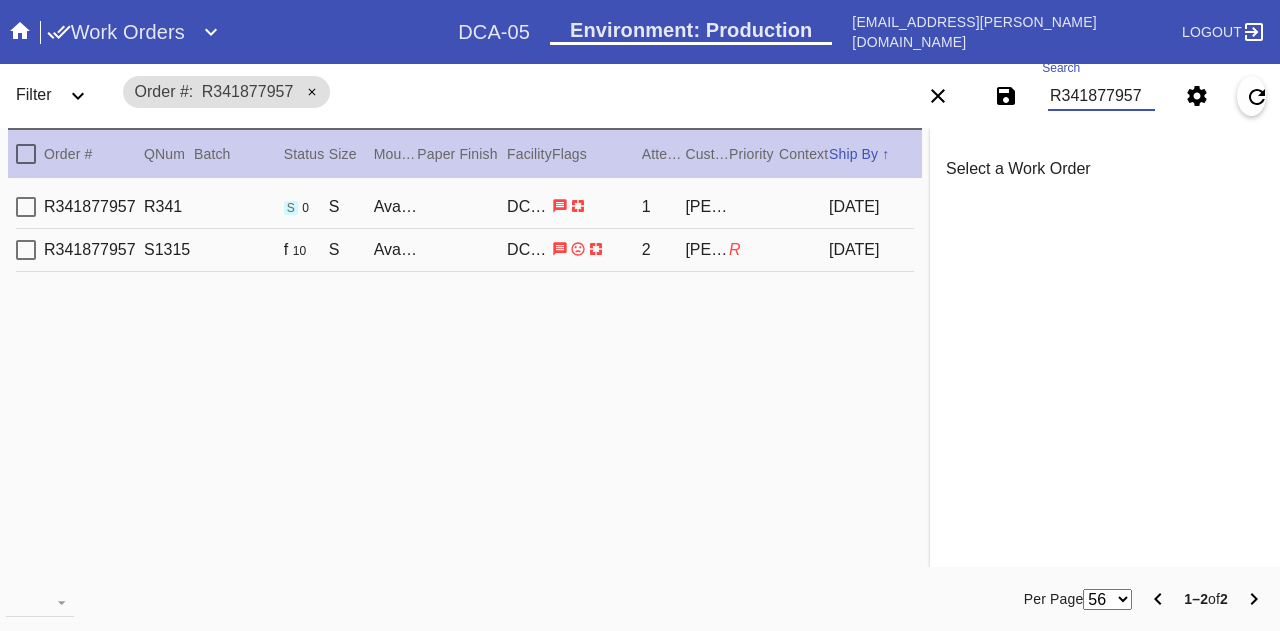scroll, scrollTop: 0, scrollLeft: 0, axis: both 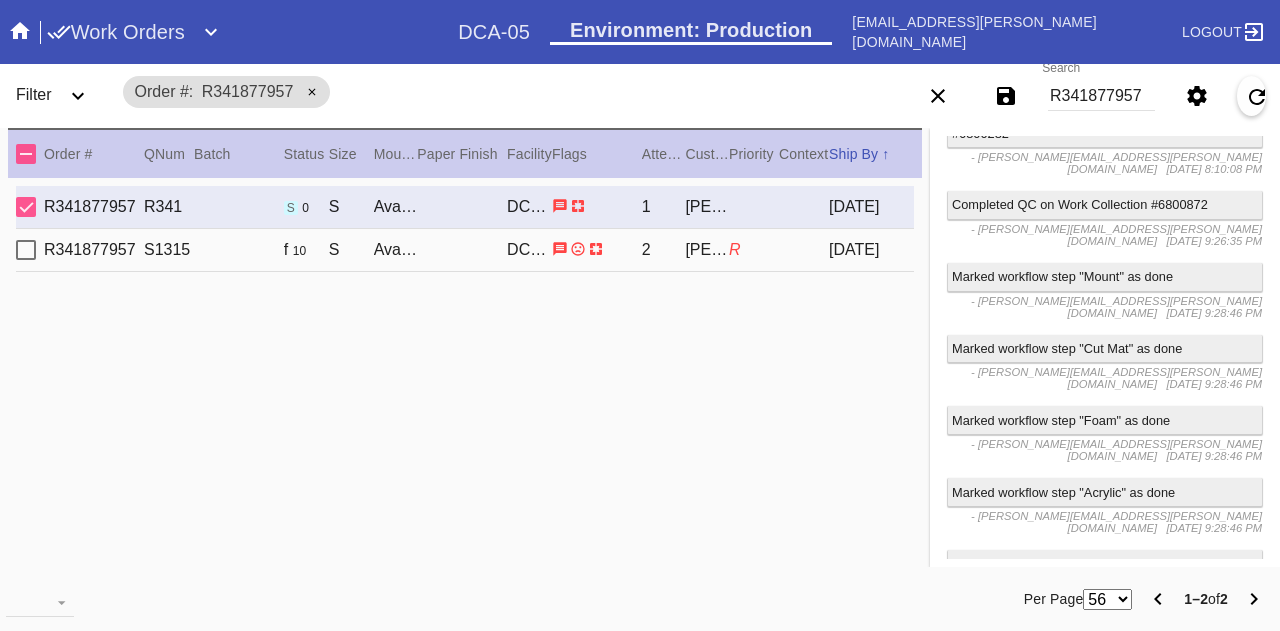 click on "- [PERSON_NAME][EMAIL_ADDRESS][PERSON_NAME][DOMAIN_NAME]" at bounding box center (1116, 737) 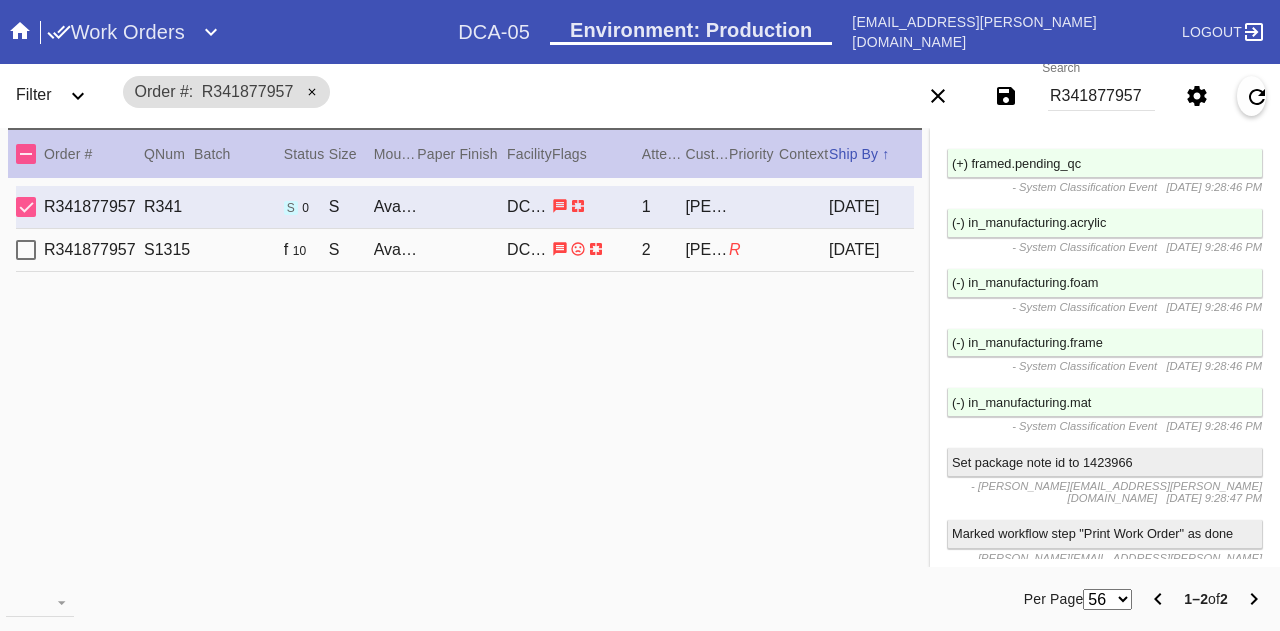 scroll, scrollTop: 3882, scrollLeft: 0, axis: vertical 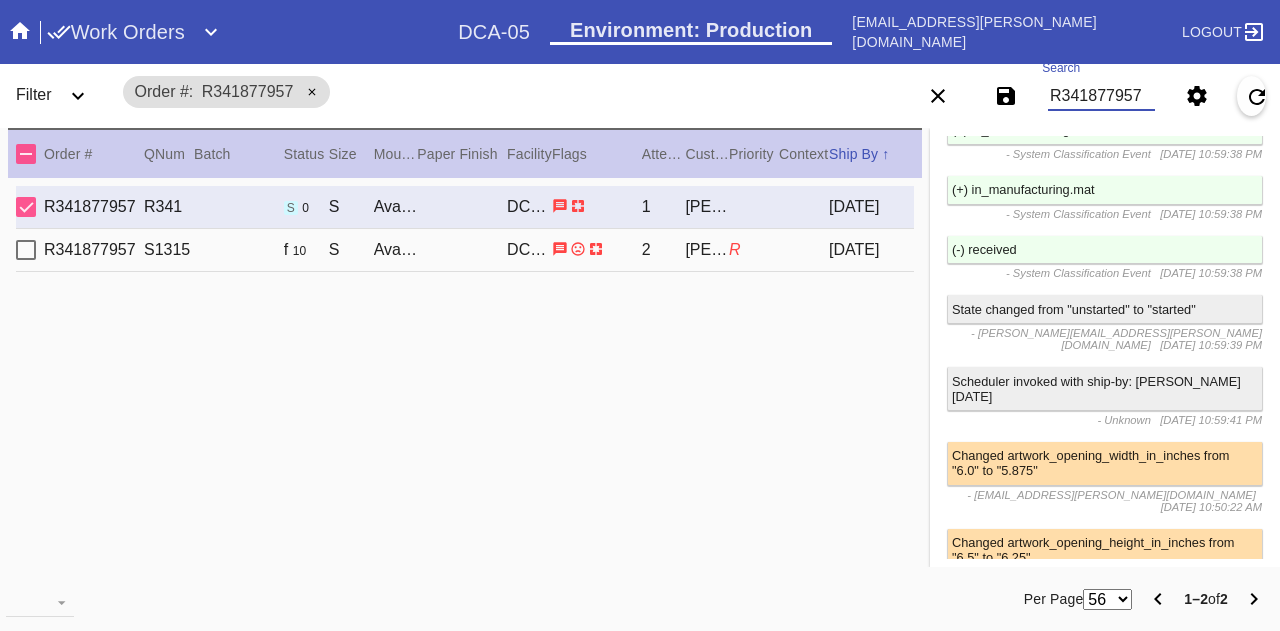 click on "R341877957" at bounding box center (1101, 96) 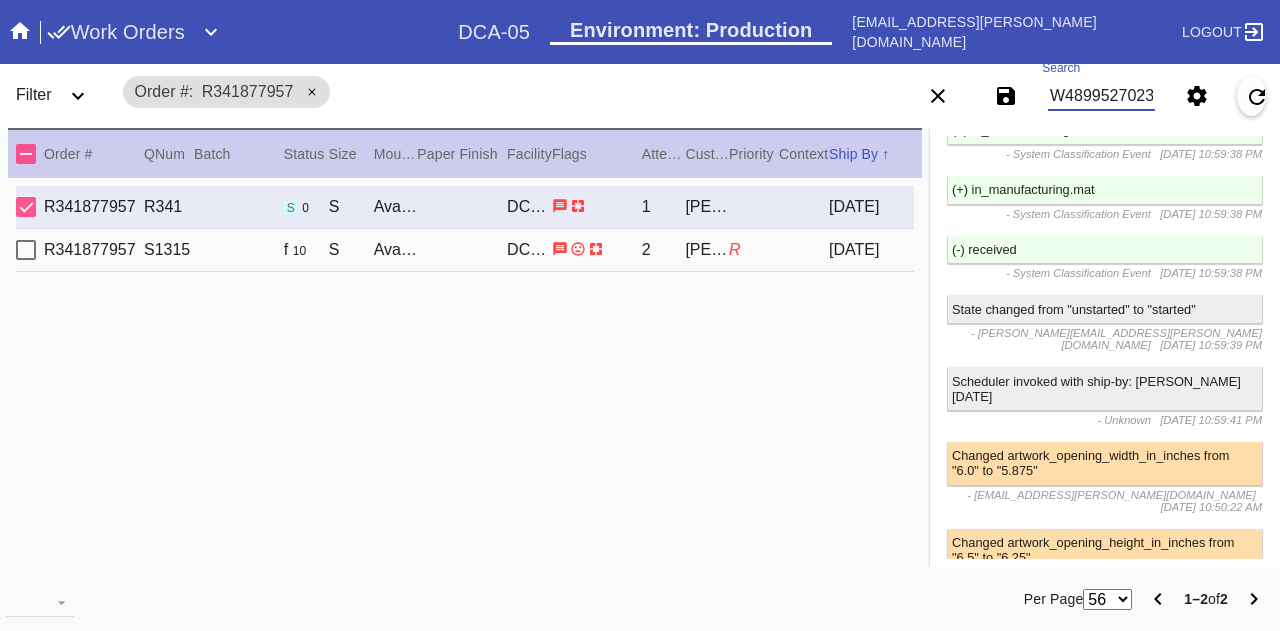 type on "W489952702304059" 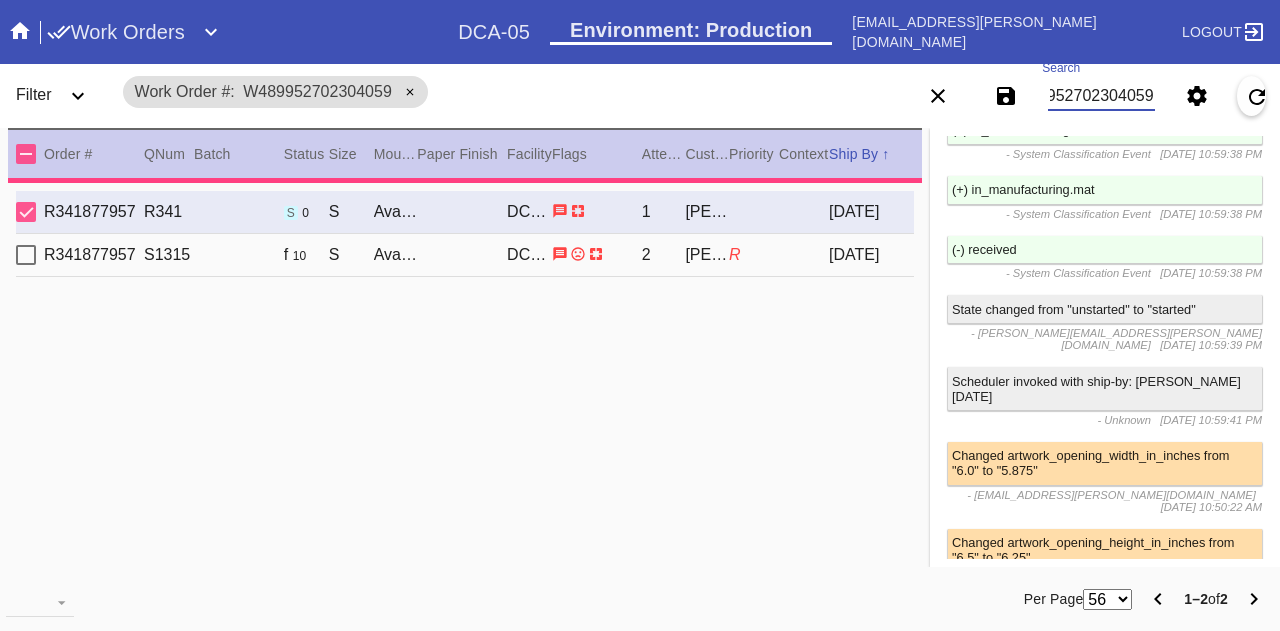 type on "0.0" 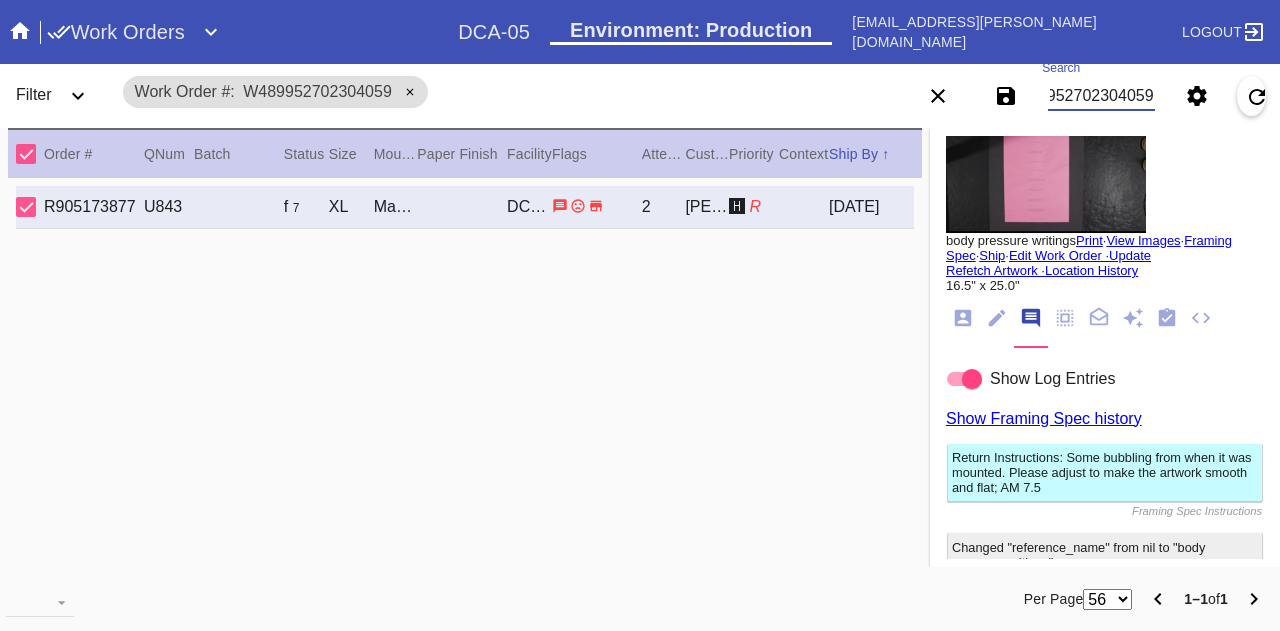 scroll, scrollTop: 0, scrollLeft: 0, axis: both 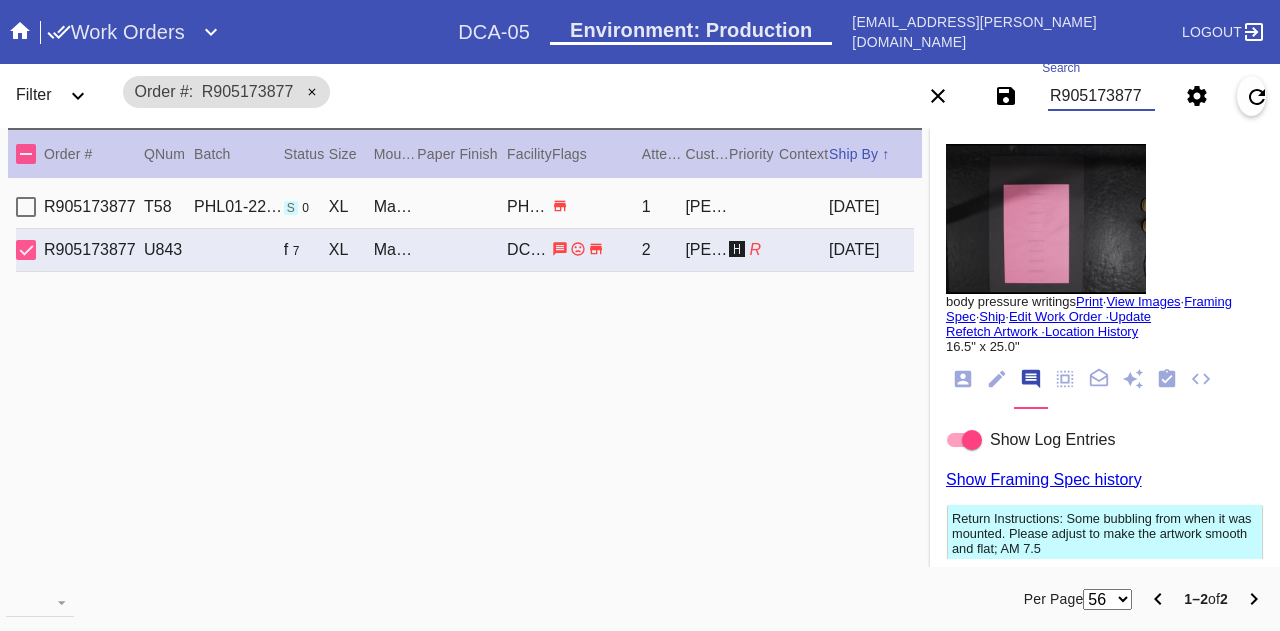 type on "R905173877" 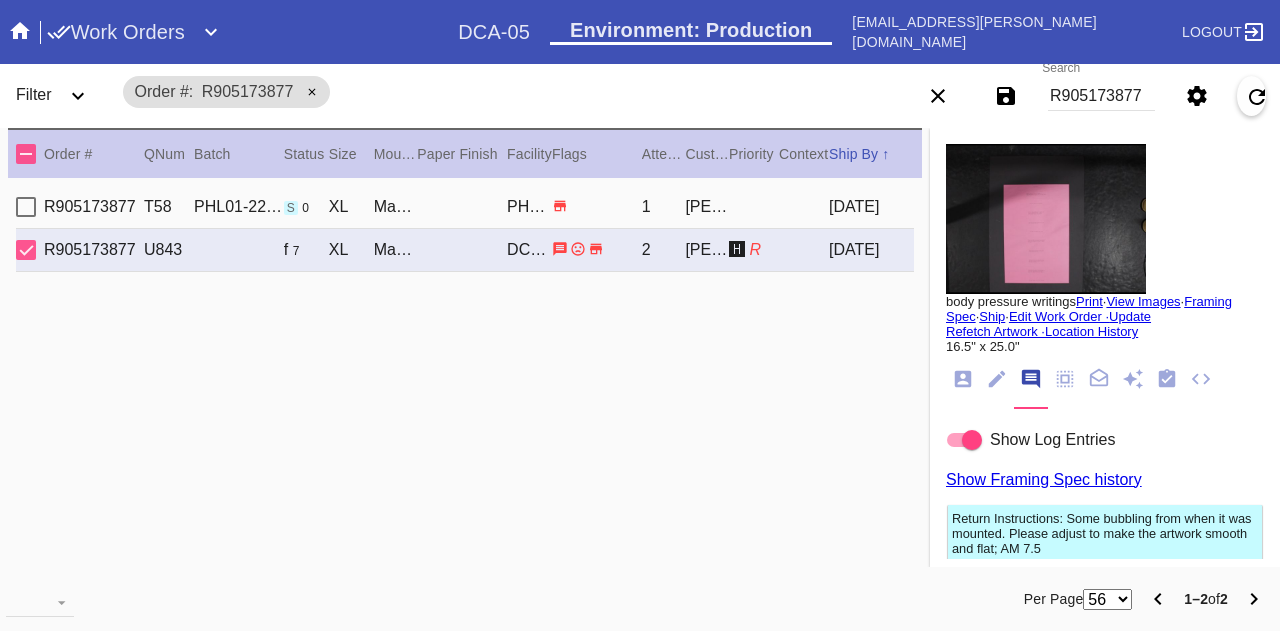 click on "R905173877 T58 PHL01-220328-029 s   0 XL Madrid / No Mat PHL-01 1 [PERSON_NAME]
[DATE]" at bounding box center (465, 207) 